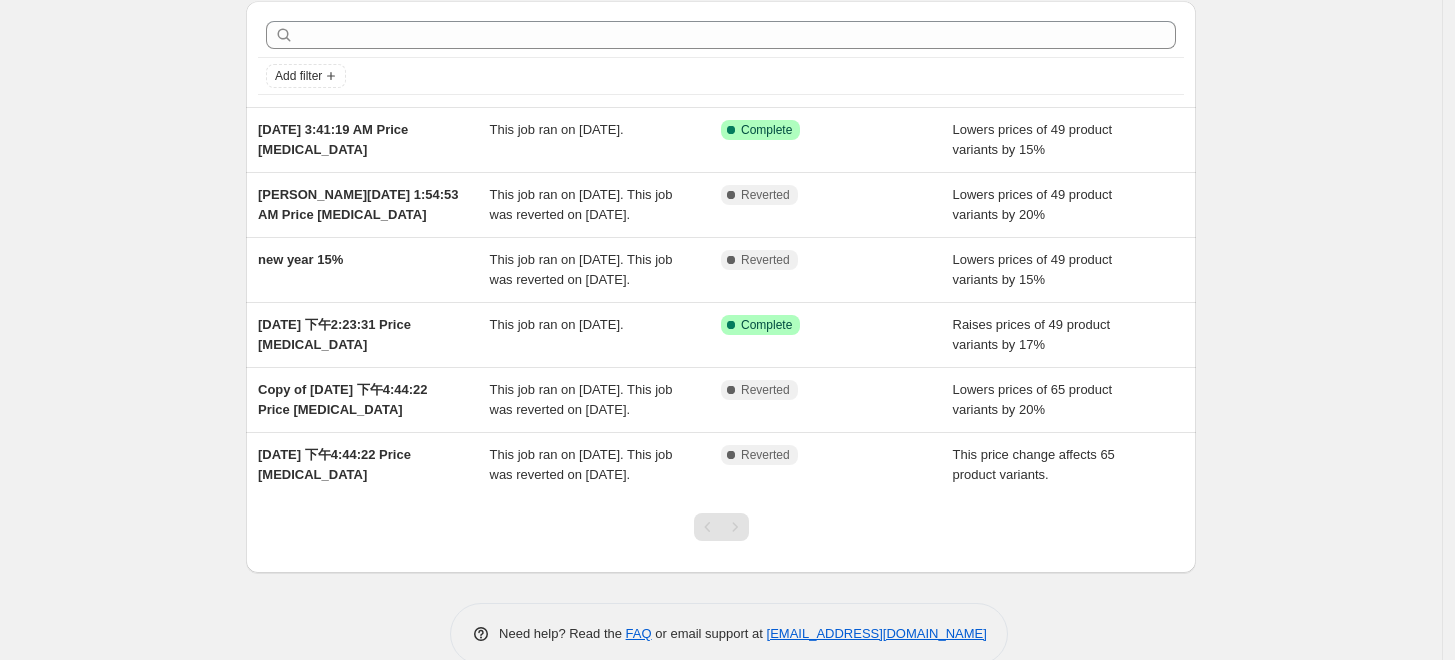 scroll, scrollTop: 0, scrollLeft: 0, axis: both 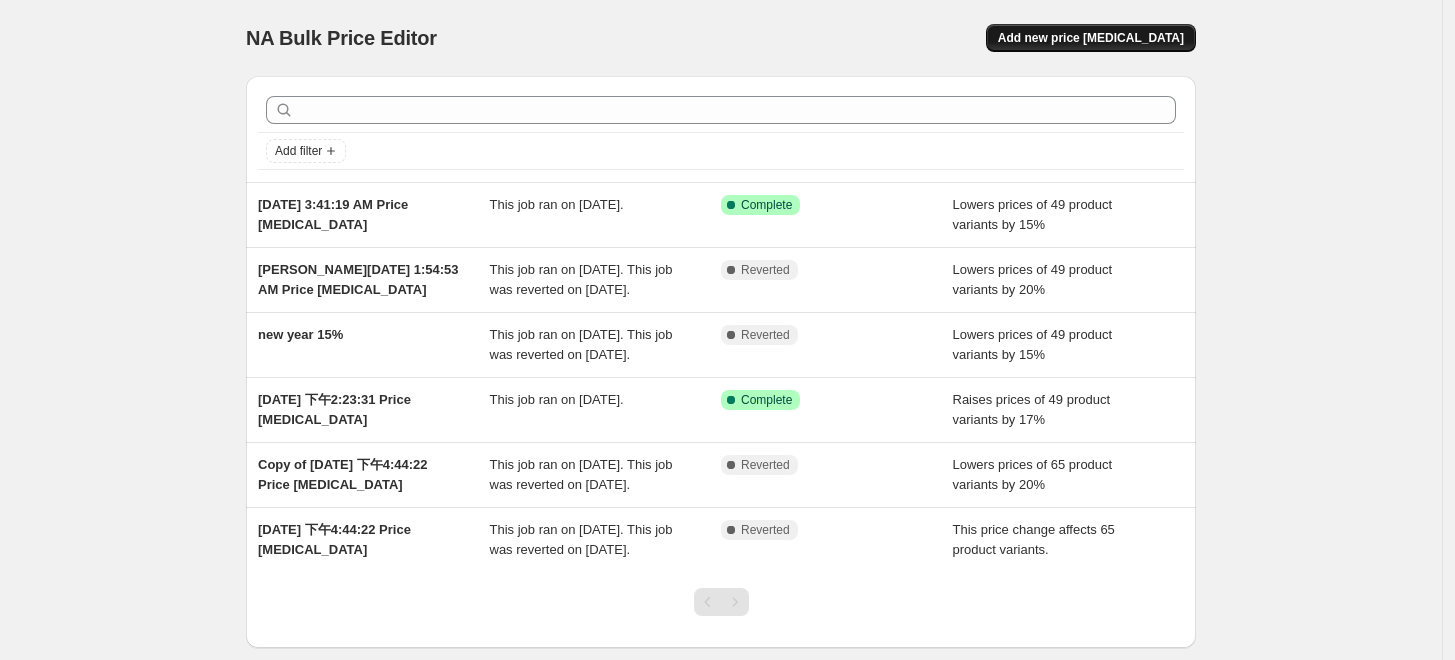 click on "Add new price [MEDICAL_DATA]" at bounding box center [1091, 38] 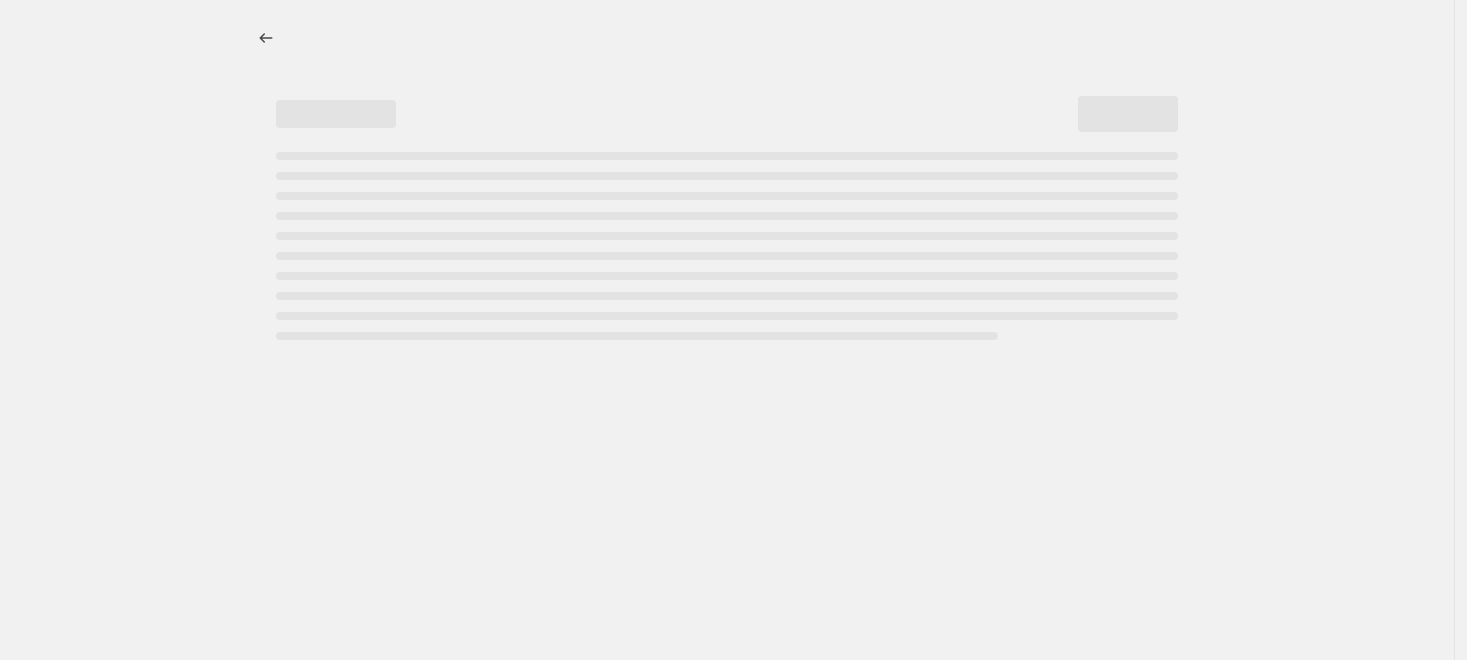 select on "percentage" 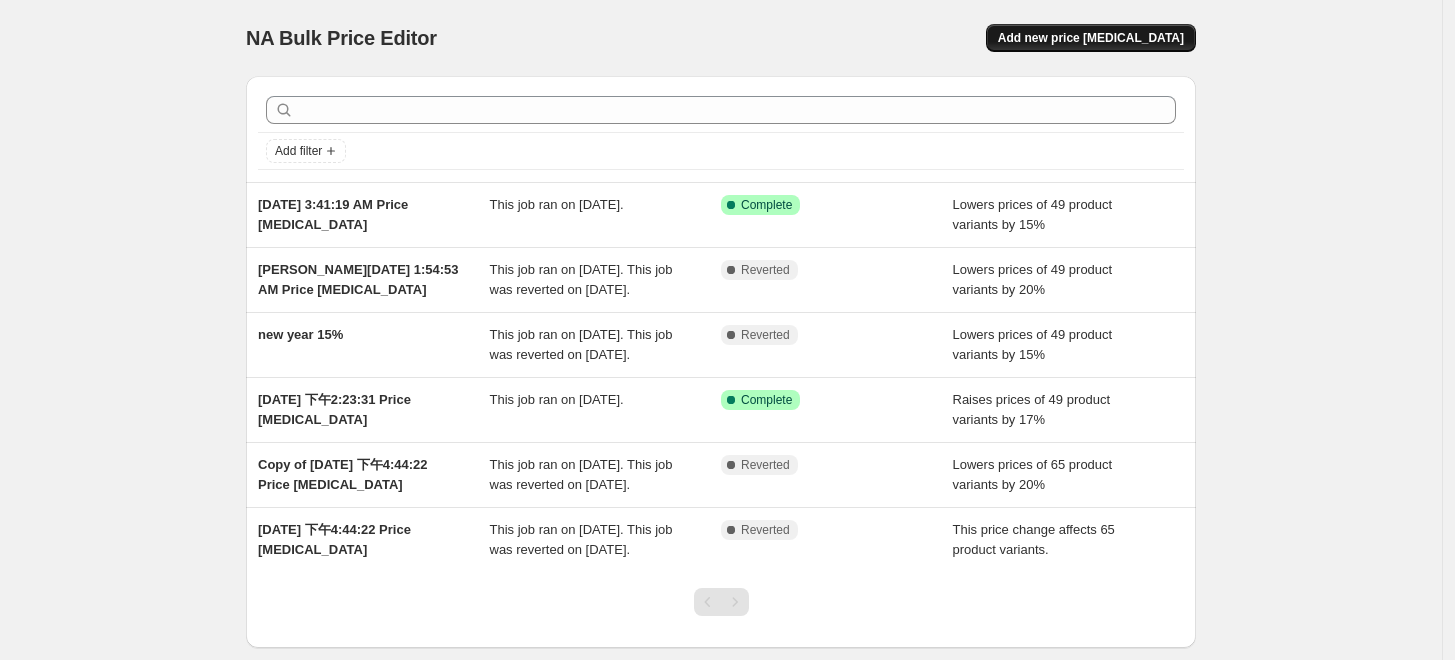 click on "Add new price [MEDICAL_DATA]" at bounding box center (1091, 38) 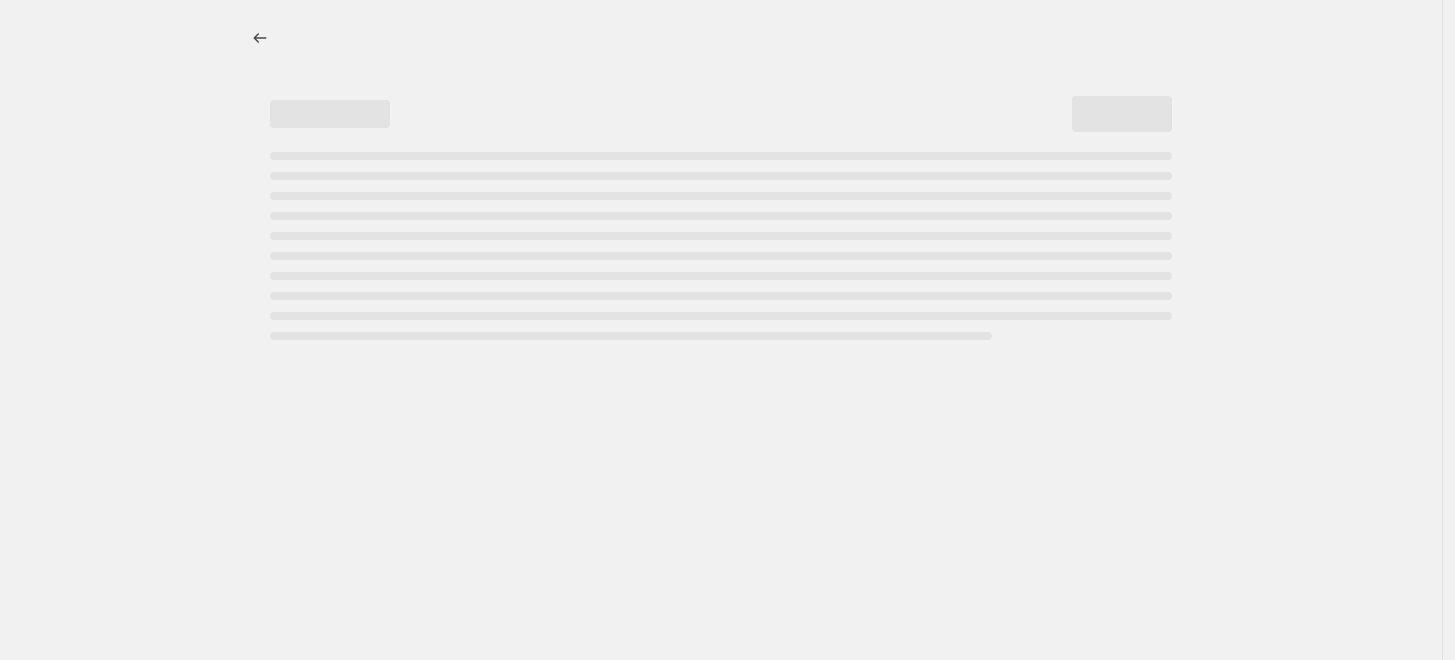 select on "percentage" 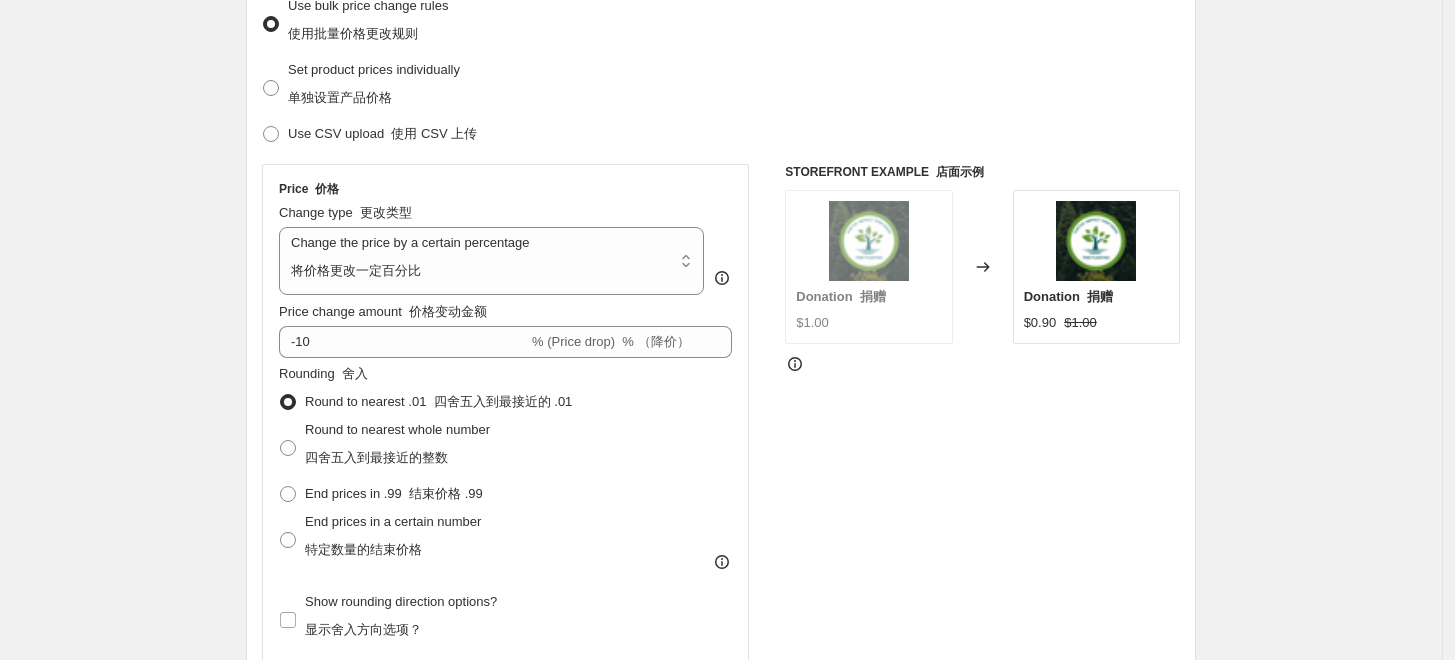 scroll, scrollTop: 555, scrollLeft: 0, axis: vertical 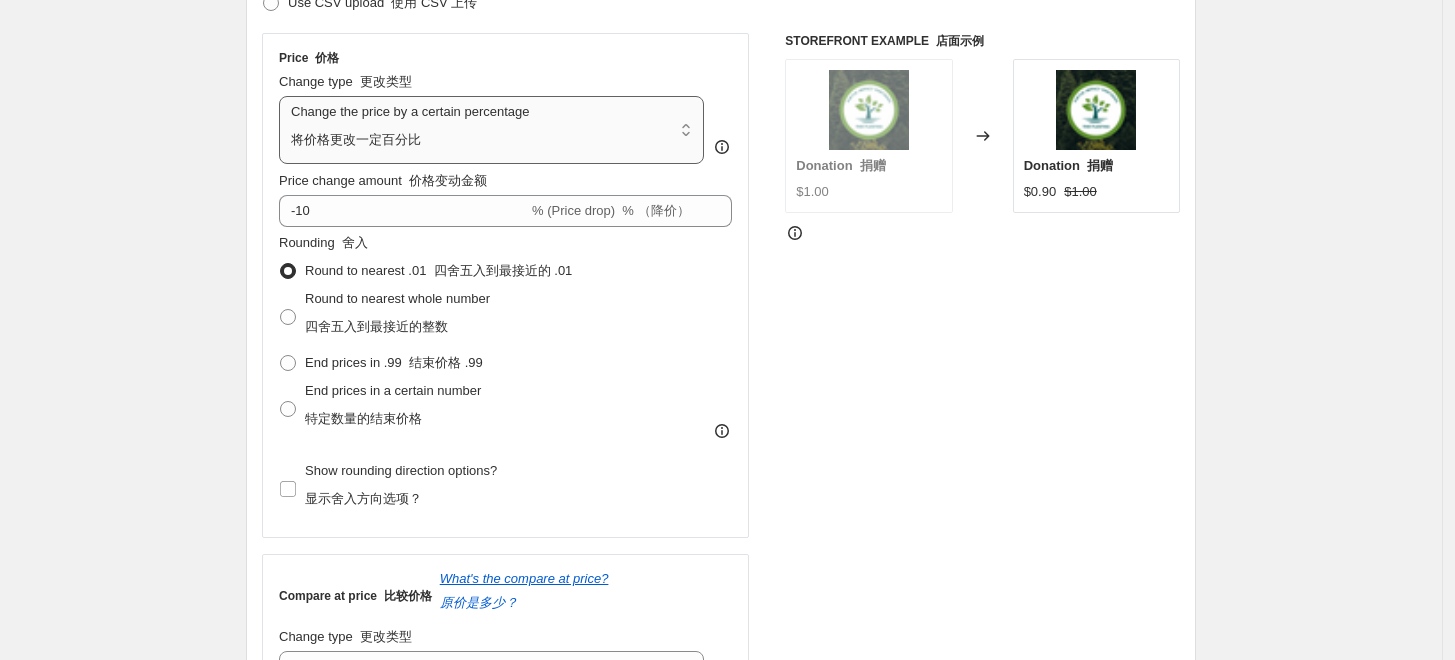 click on "Change the price to a certain amount Change the price by a certain amount Change the price by a certain percentage Change the price to the current compare at price (price before sale) Change the price by a certain amount relative to the compare at price Change the price by a certain percentage relative to the compare at price Don't change the price Change the price by a certain percentage relative to the cost per item Change price to certain cost margin" at bounding box center (491, 130) 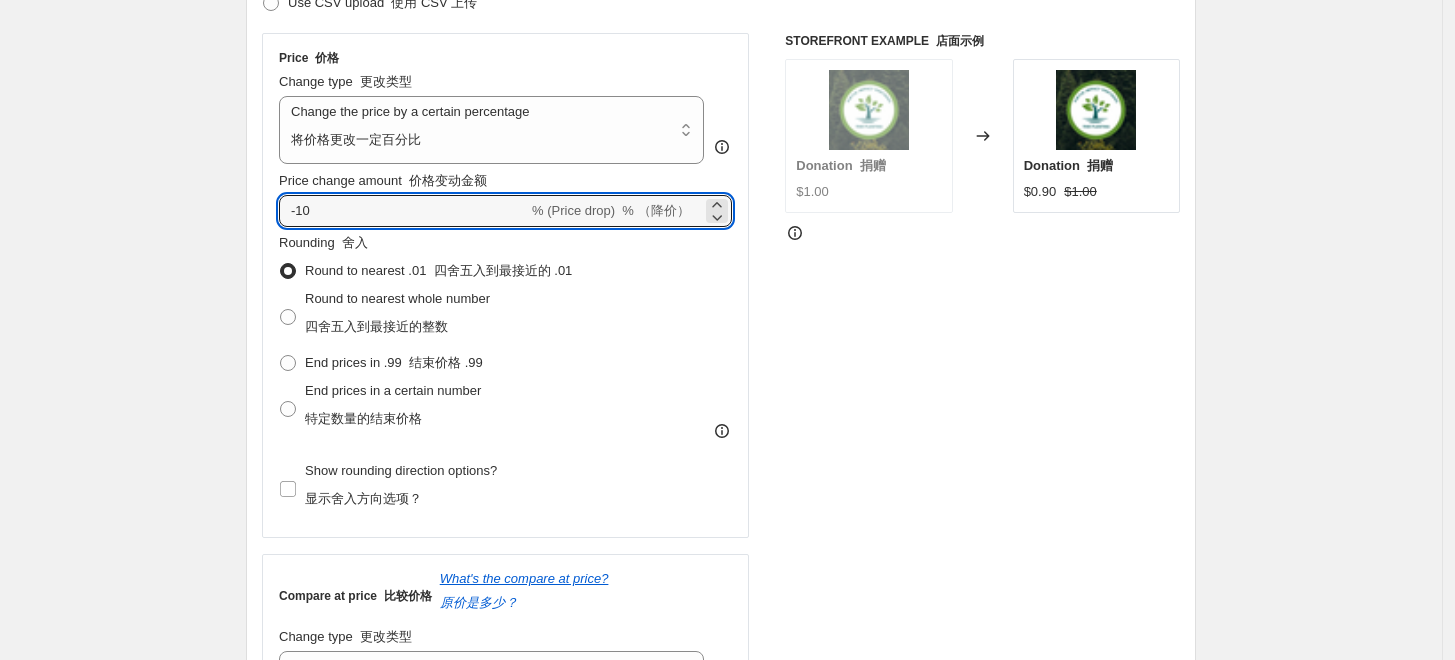 drag, startPoint x: 463, startPoint y: 216, endPoint x: 237, endPoint y: 229, distance: 226.37358 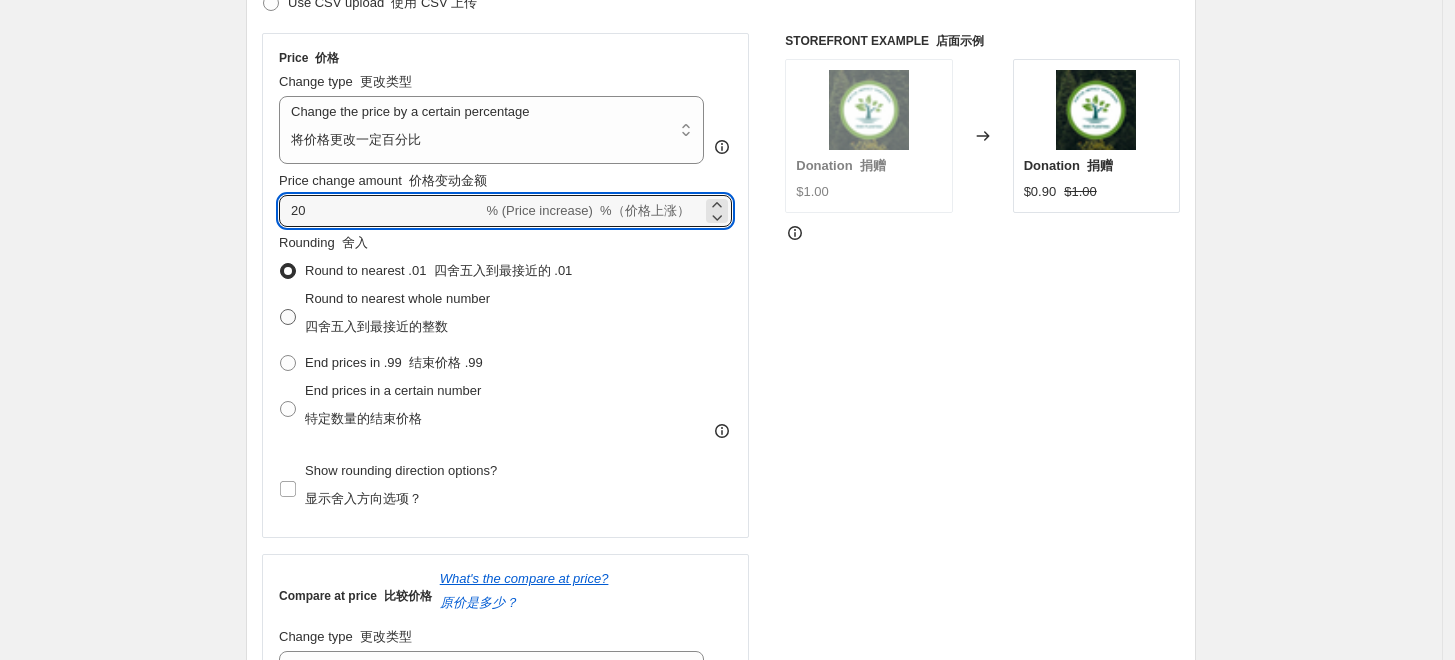 type on "20" 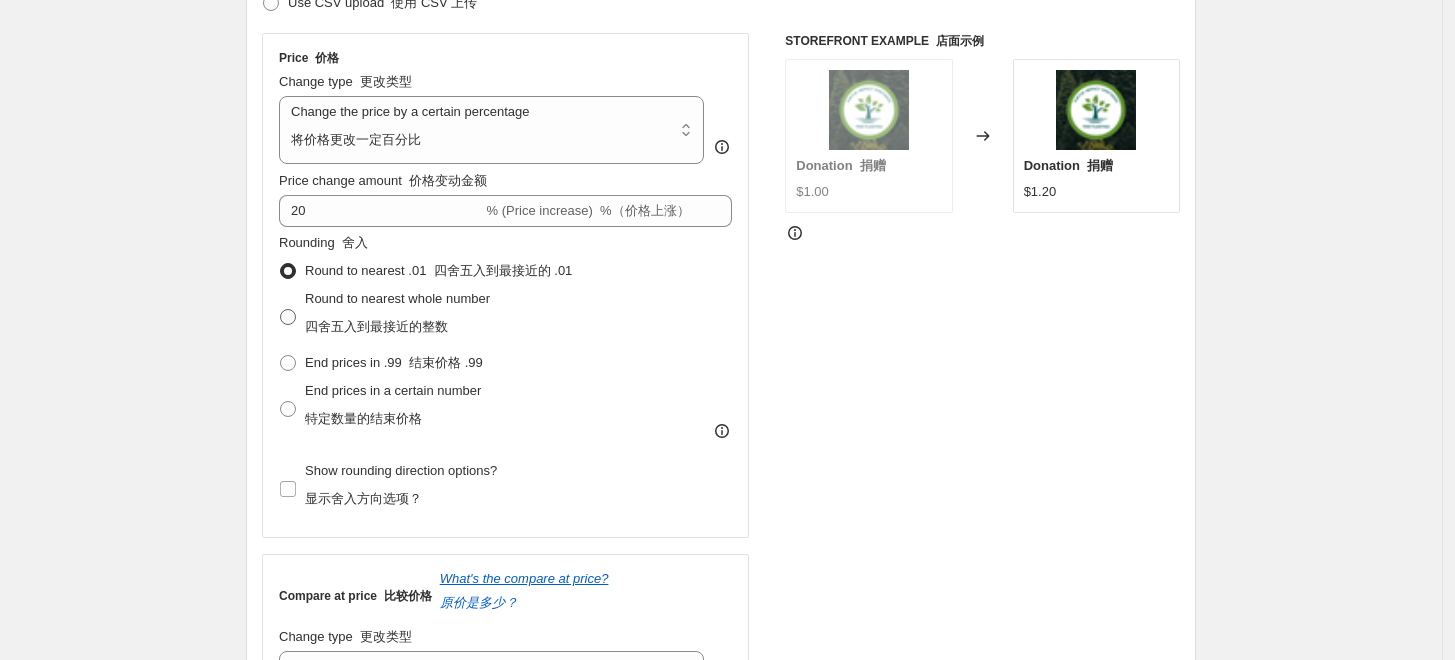 click at bounding box center (288, 317) 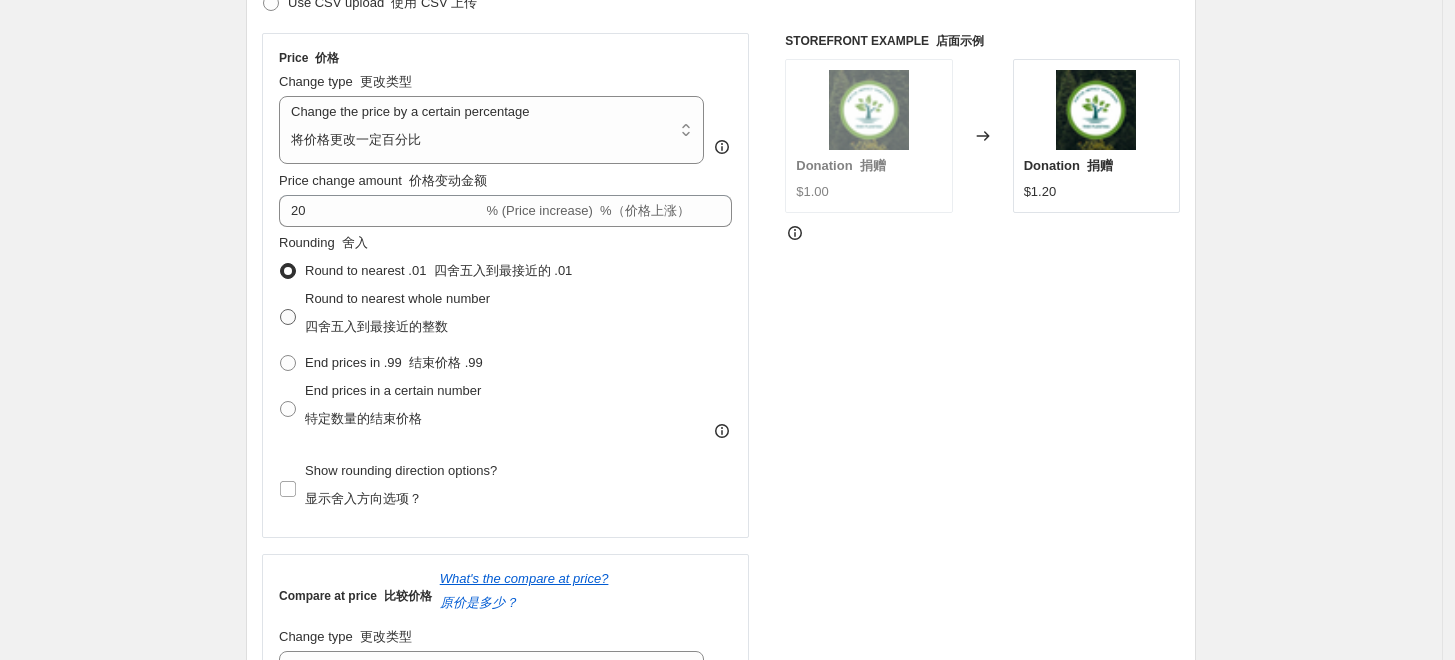 radio on "true" 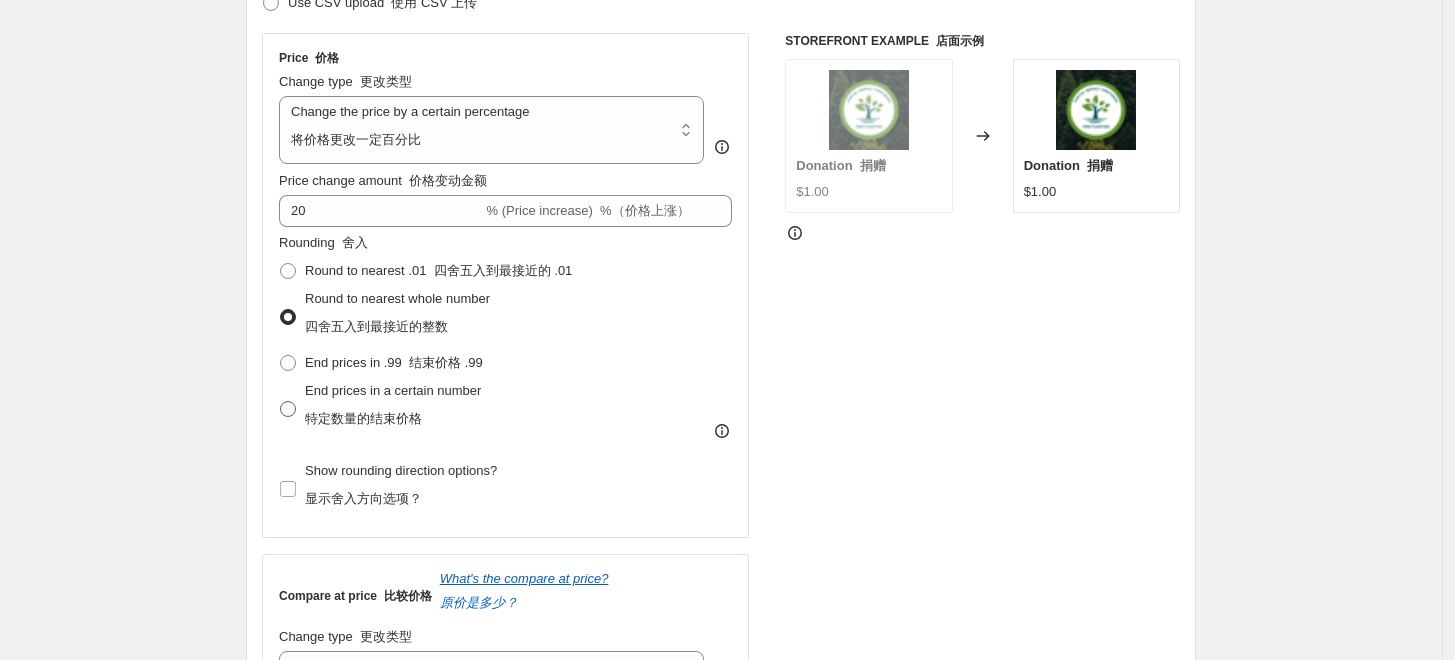 click at bounding box center (288, 409) 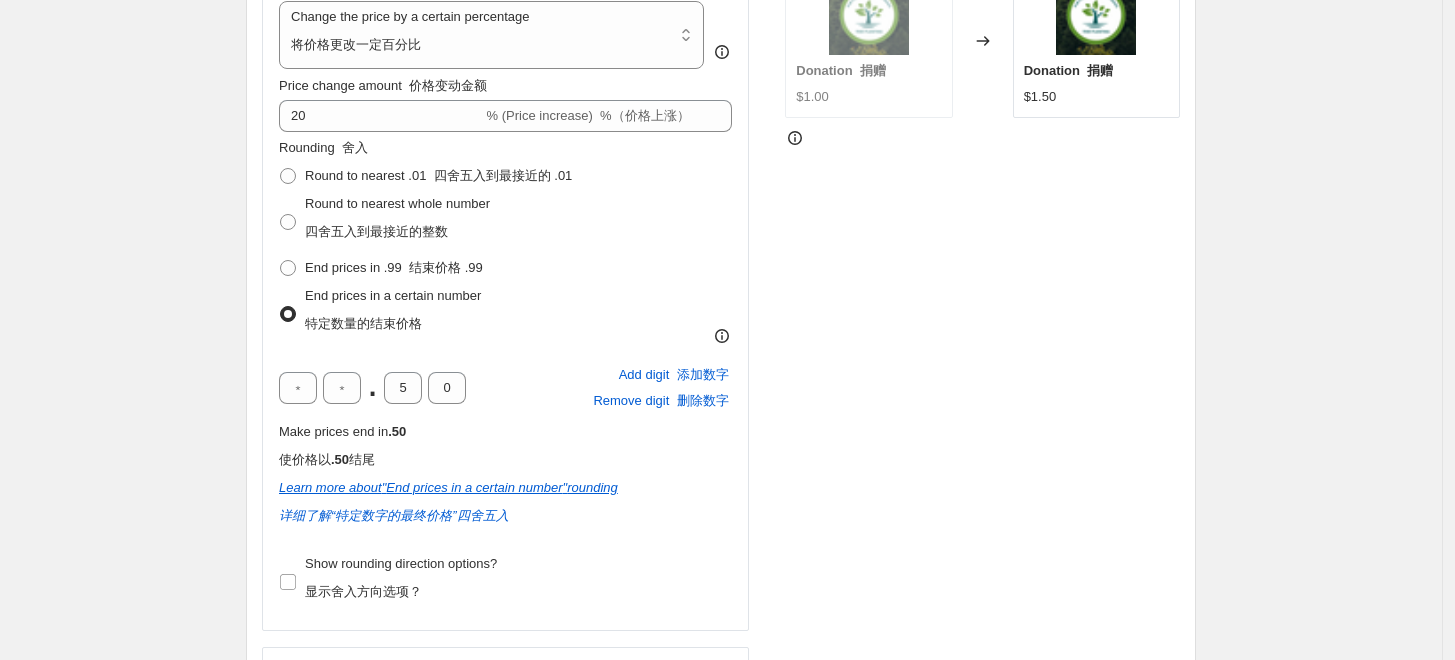 scroll, scrollTop: 777, scrollLeft: 0, axis: vertical 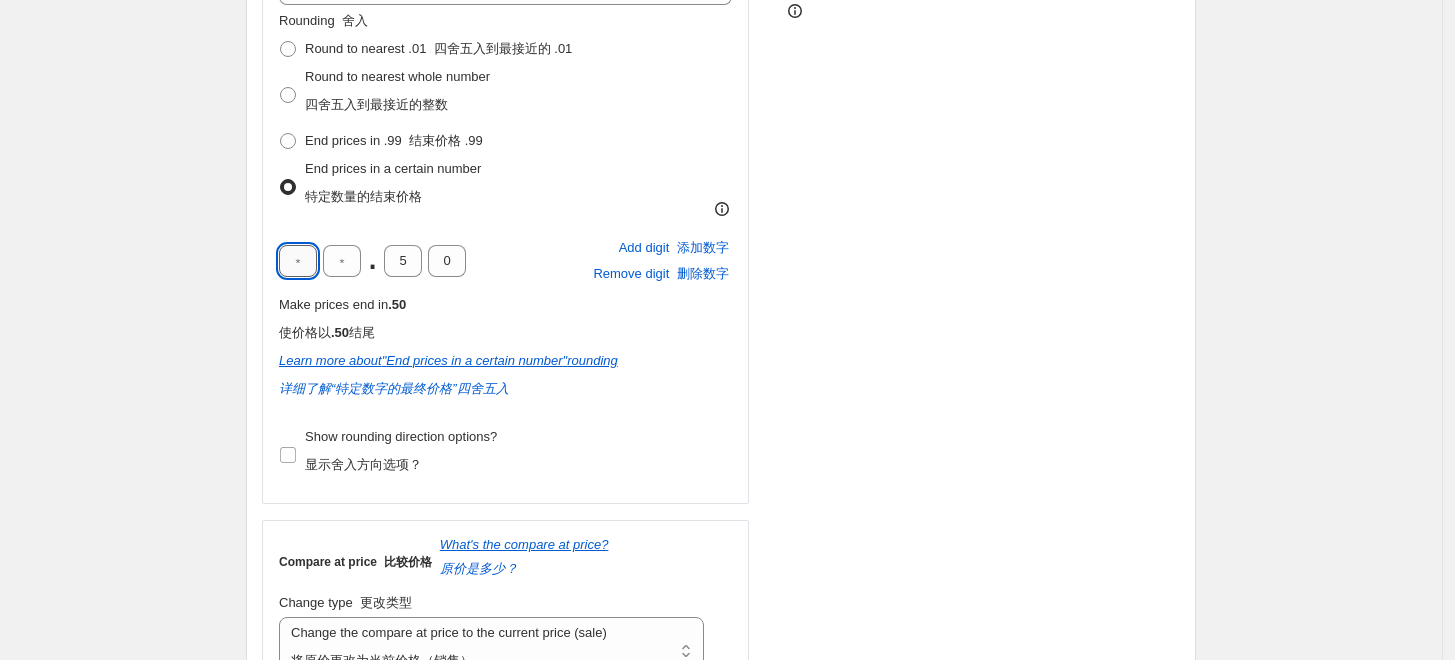 click at bounding box center (298, 261) 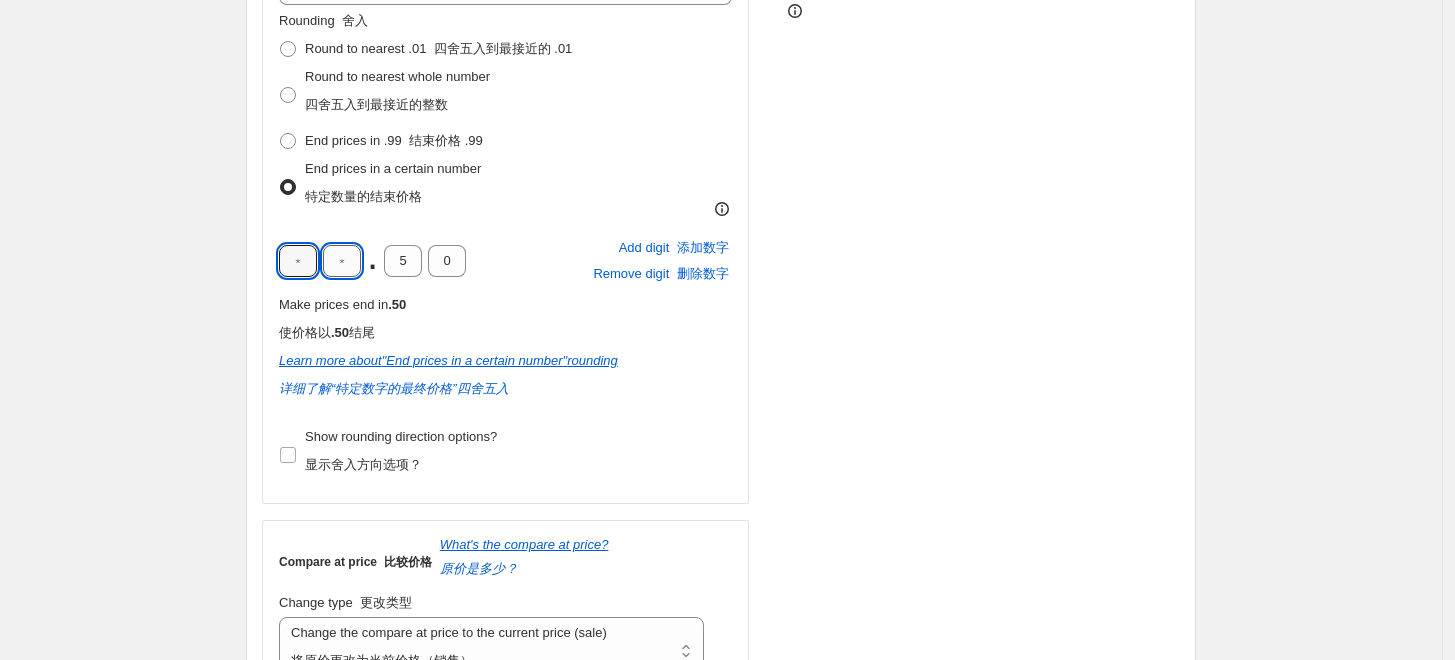 click at bounding box center (342, 261) 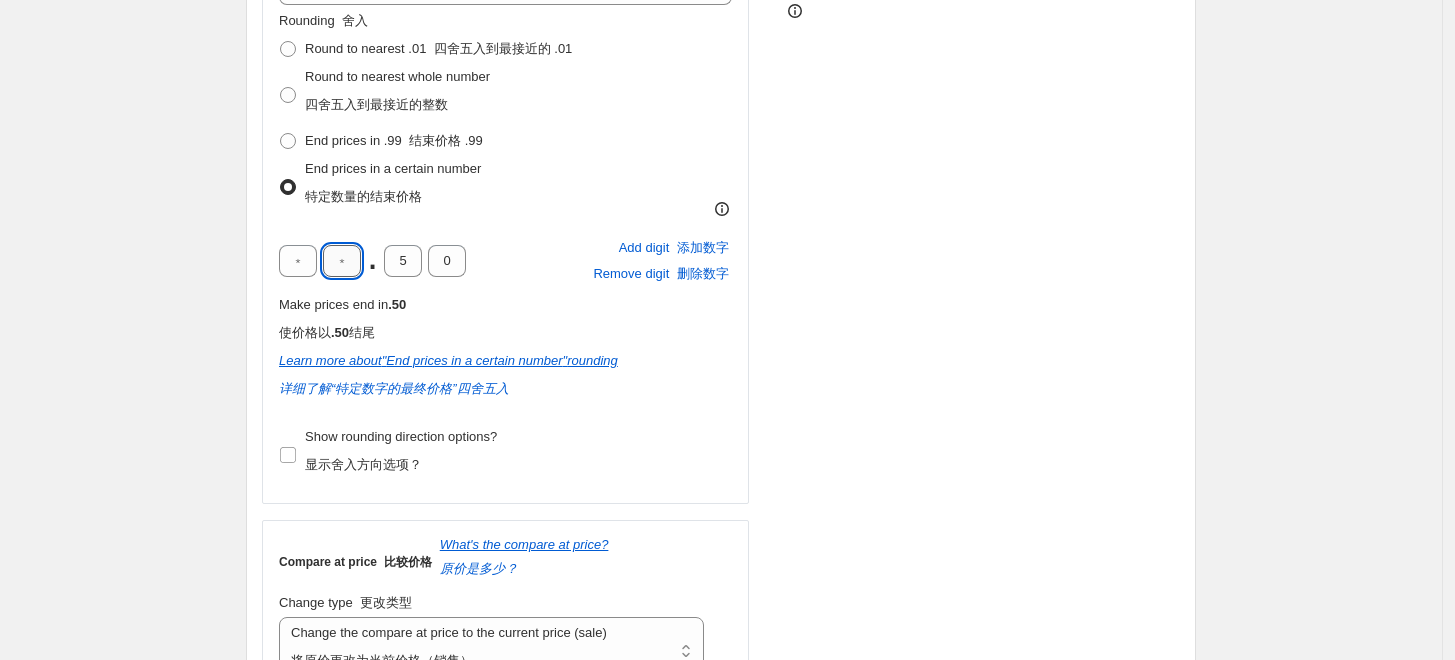 type on "8" 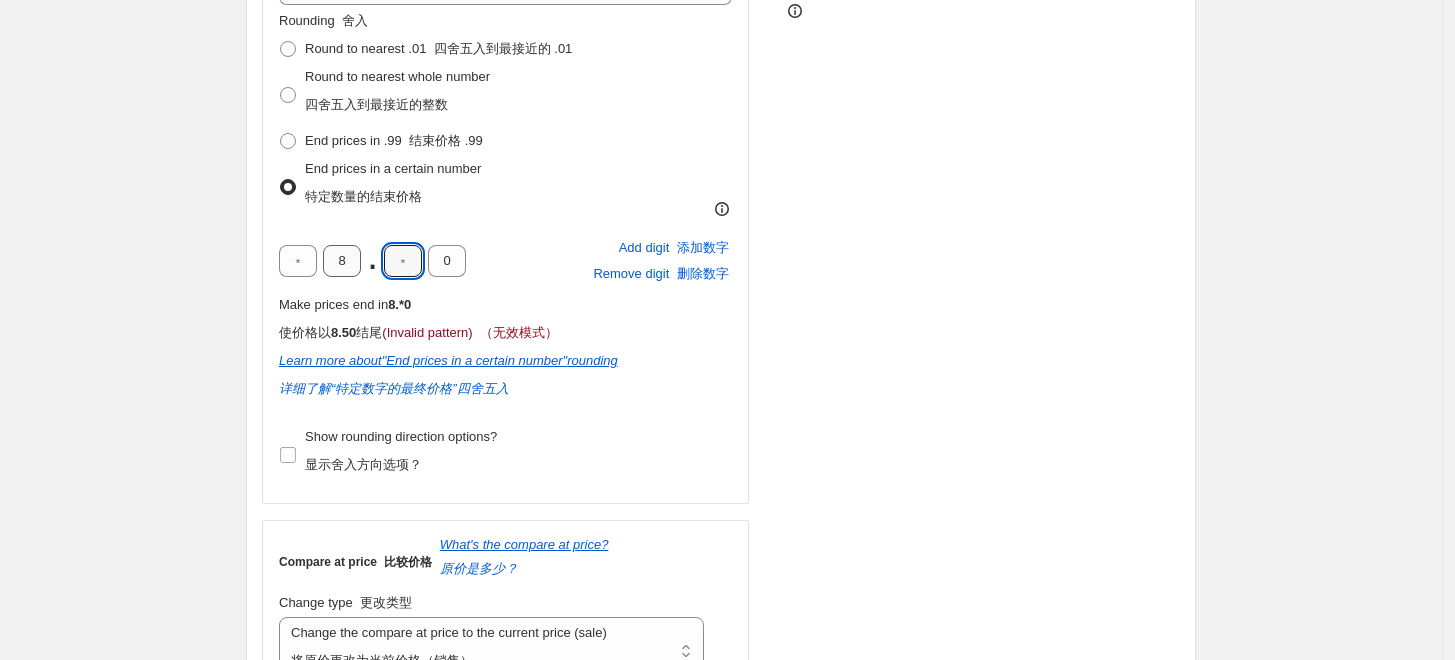 type on "0" 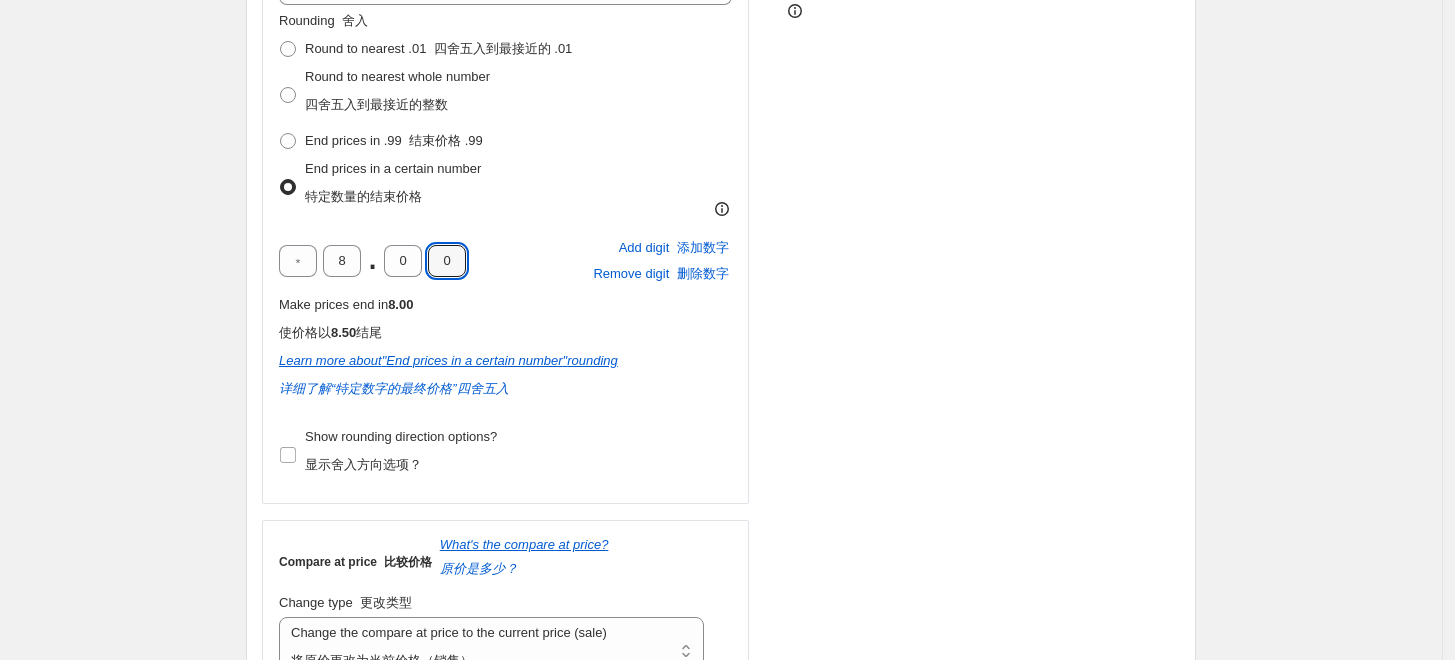 click on "STOREFRONT EXAMPLE    店面示例 Donation    捐赠 $1.00 Changed to Donation    捐赠 $1.20" at bounding box center (982, 256) 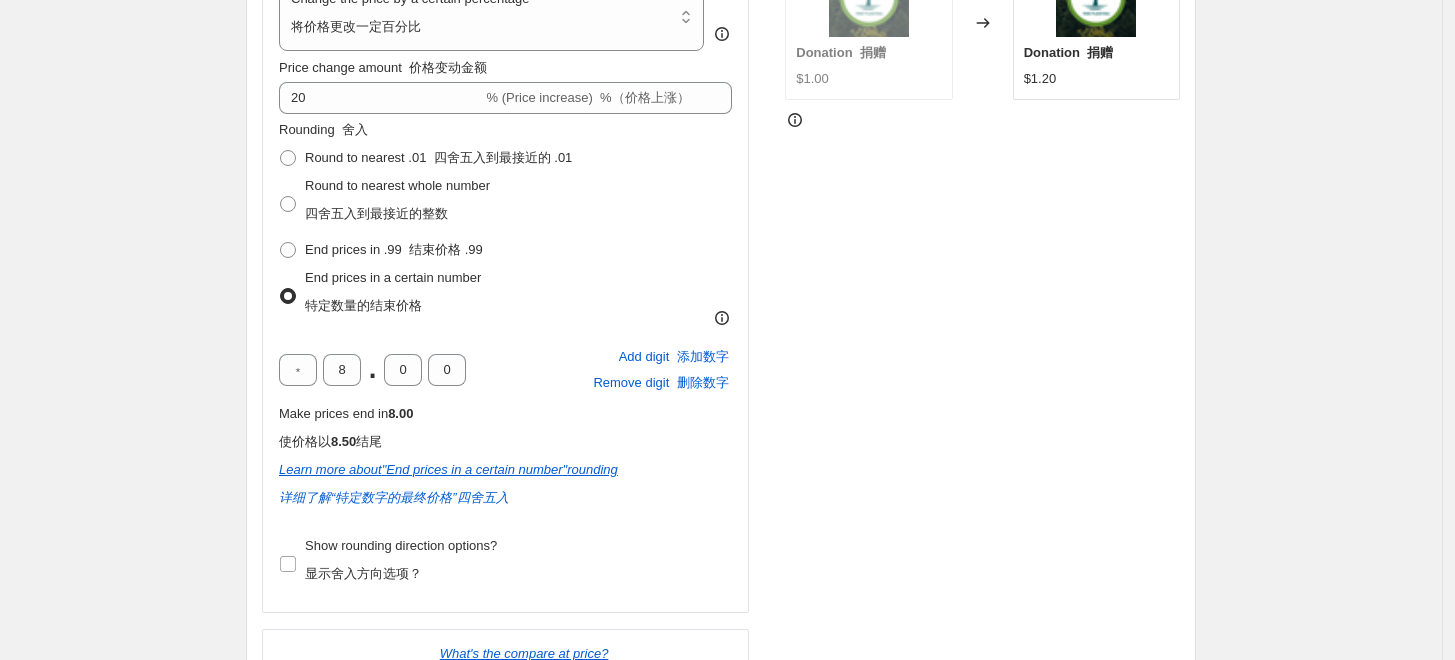 scroll, scrollTop: 666, scrollLeft: 0, axis: vertical 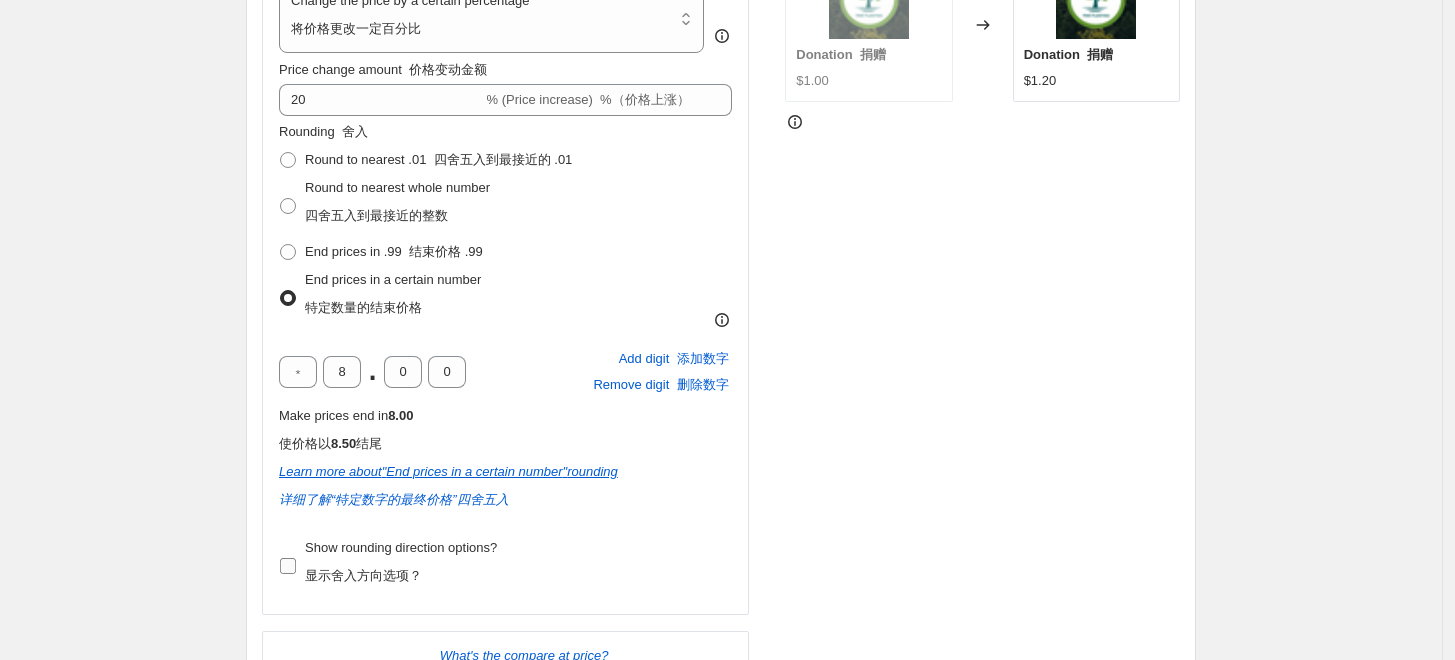click on "Show rounding direction options? 显示舍入方向选项？" at bounding box center (388, 566) 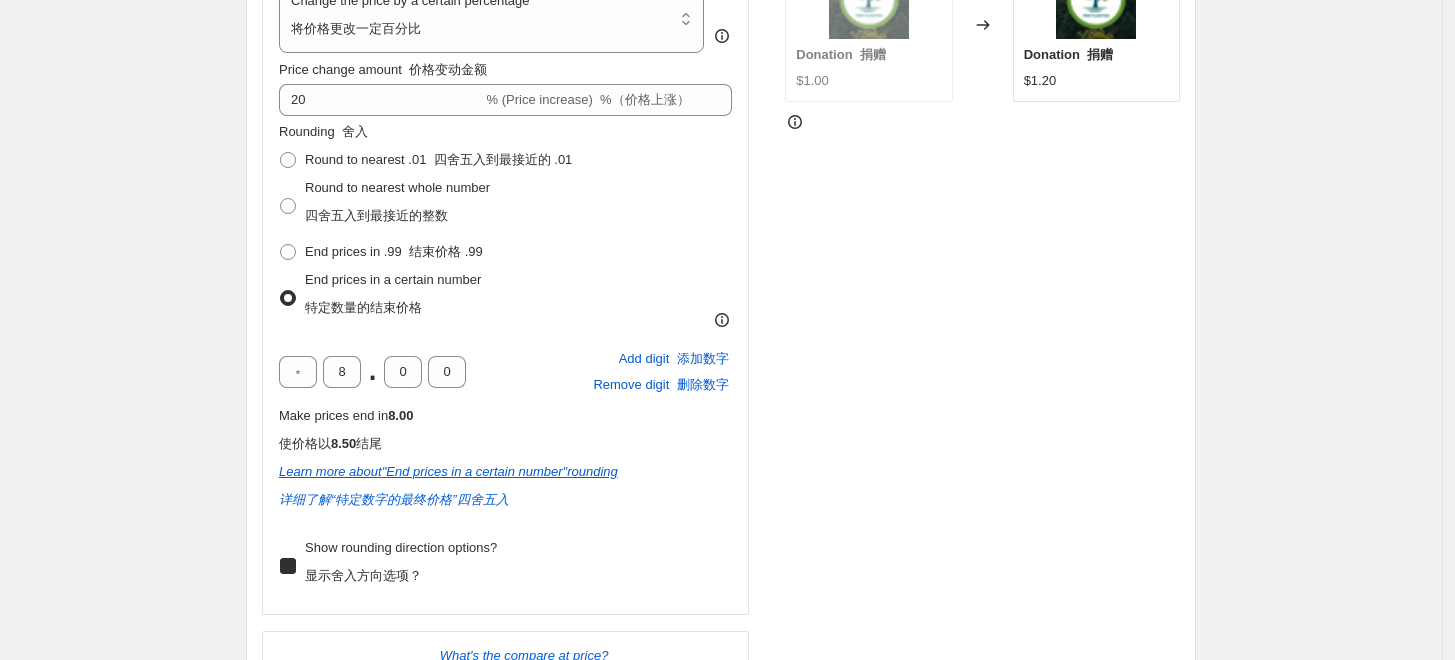 checkbox on "true" 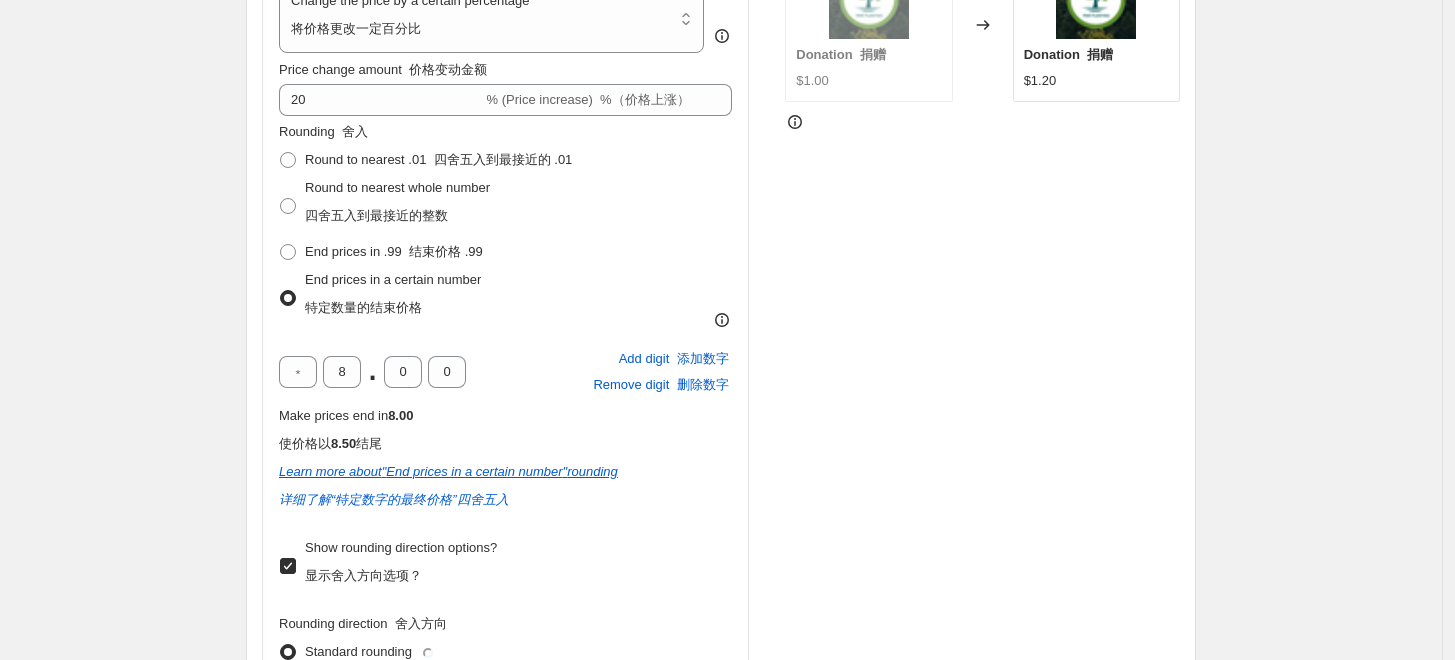 scroll, scrollTop: 777, scrollLeft: 0, axis: vertical 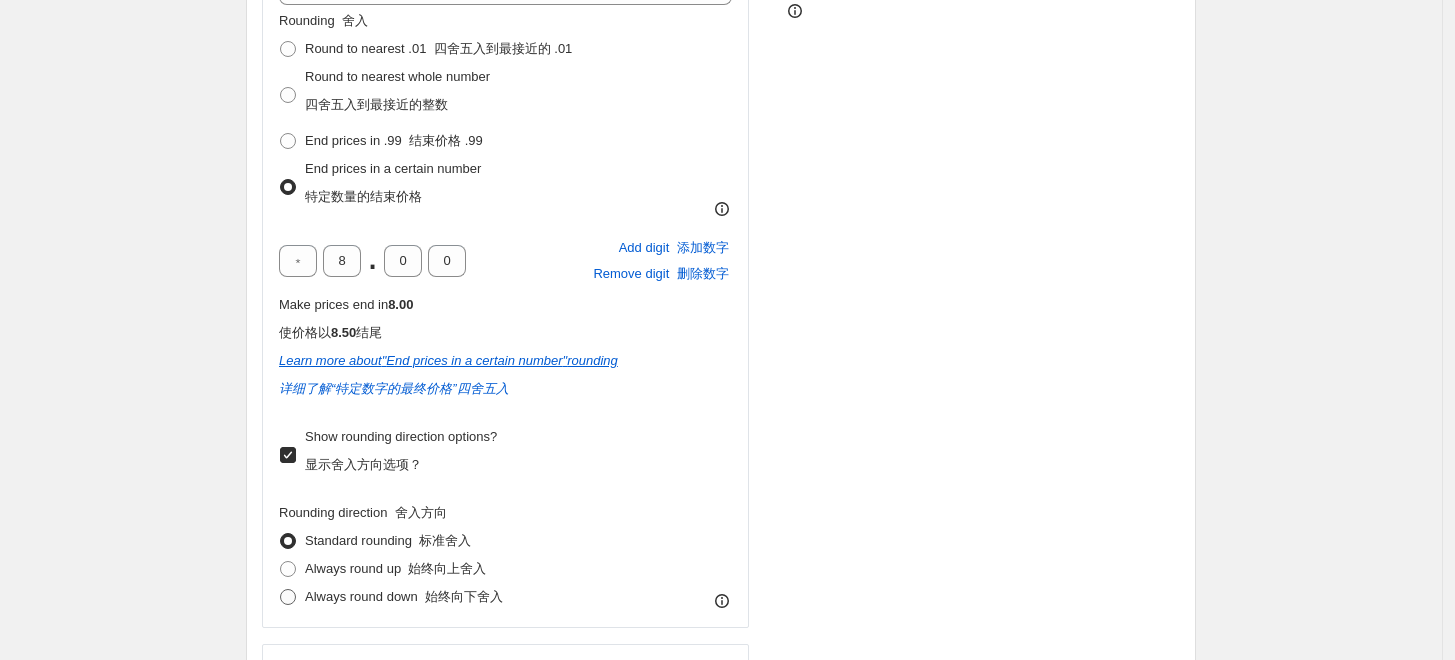 click on "Always round down    始终向下舍入" at bounding box center (391, 597) 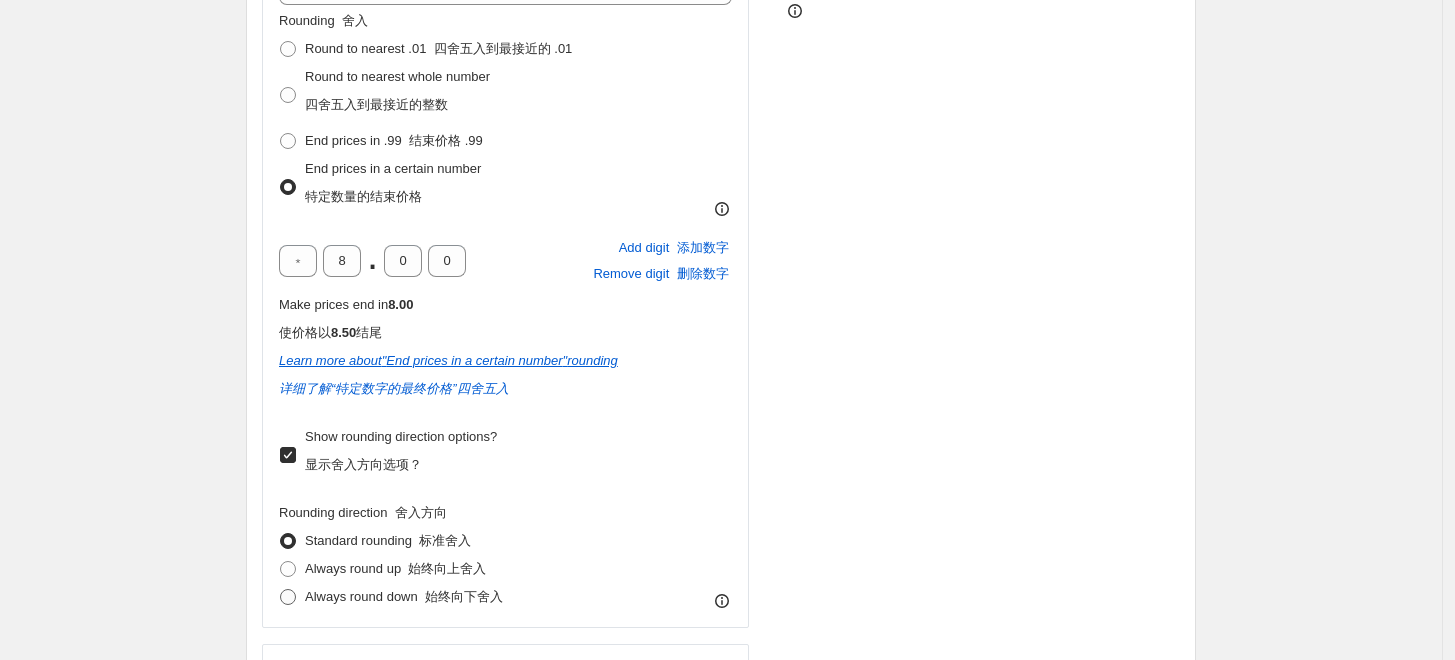 radio on "true" 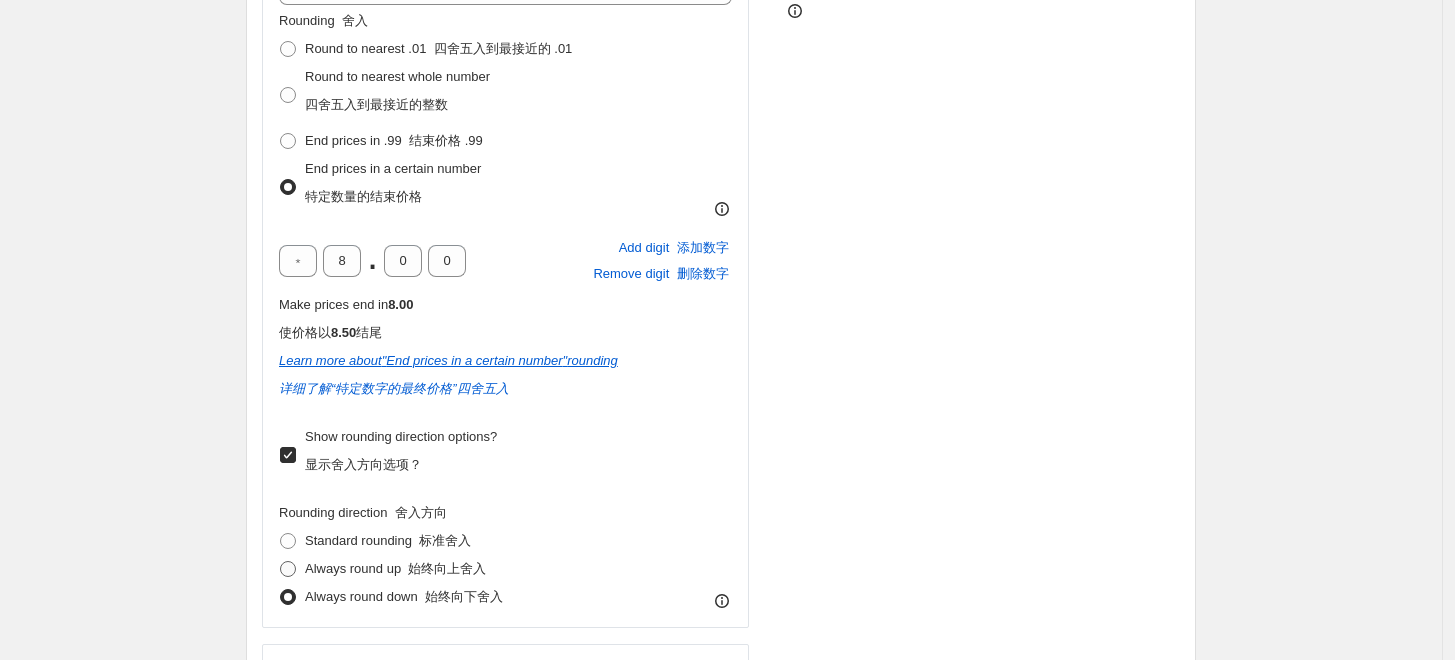 click on "Always round up    始终向上舍入" at bounding box center (395, 568) 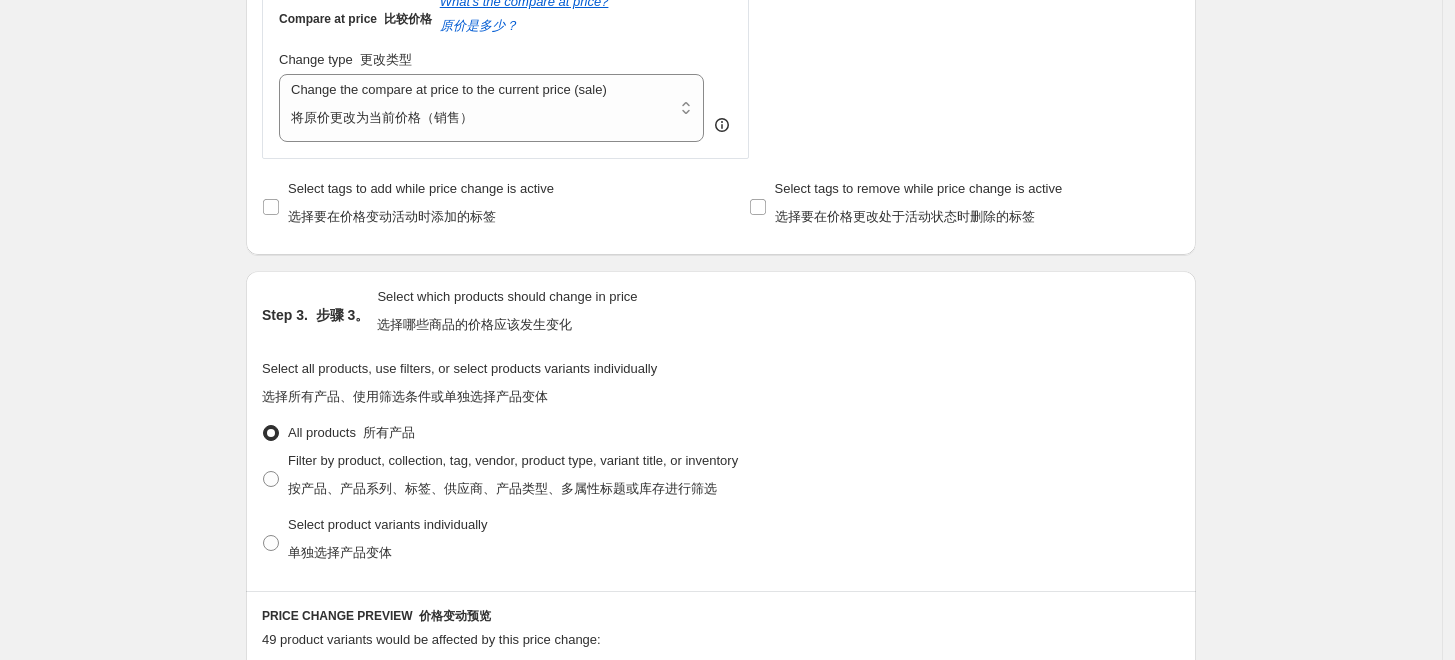 scroll, scrollTop: 1777, scrollLeft: 0, axis: vertical 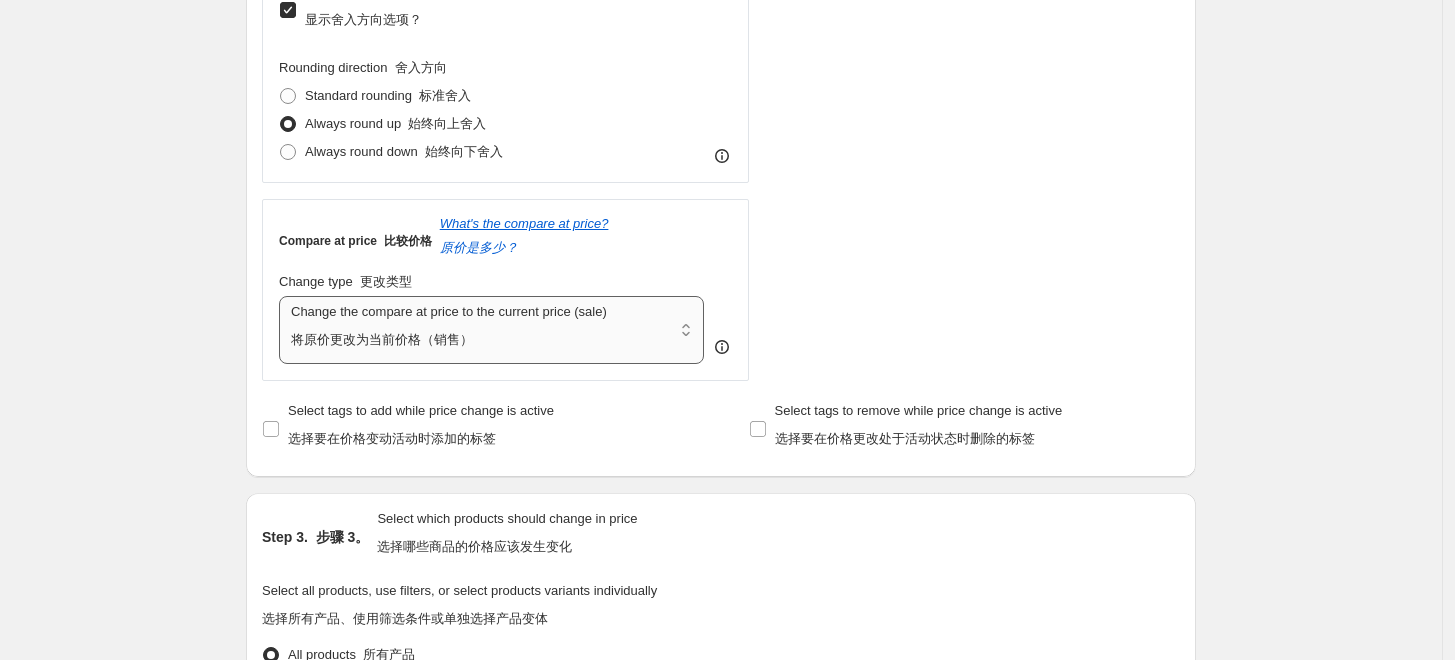 click on "Change the compare at price to the current price (sale) Change the compare at price to a certain amount Change the compare at price by a certain amount Change the compare at price by a certain percentage Change the compare at price by a certain amount relative to the actual price Change the compare at price by a certain percentage relative to the actual price Don't change the compare at price Remove the compare at price" at bounding box center [491, 330] 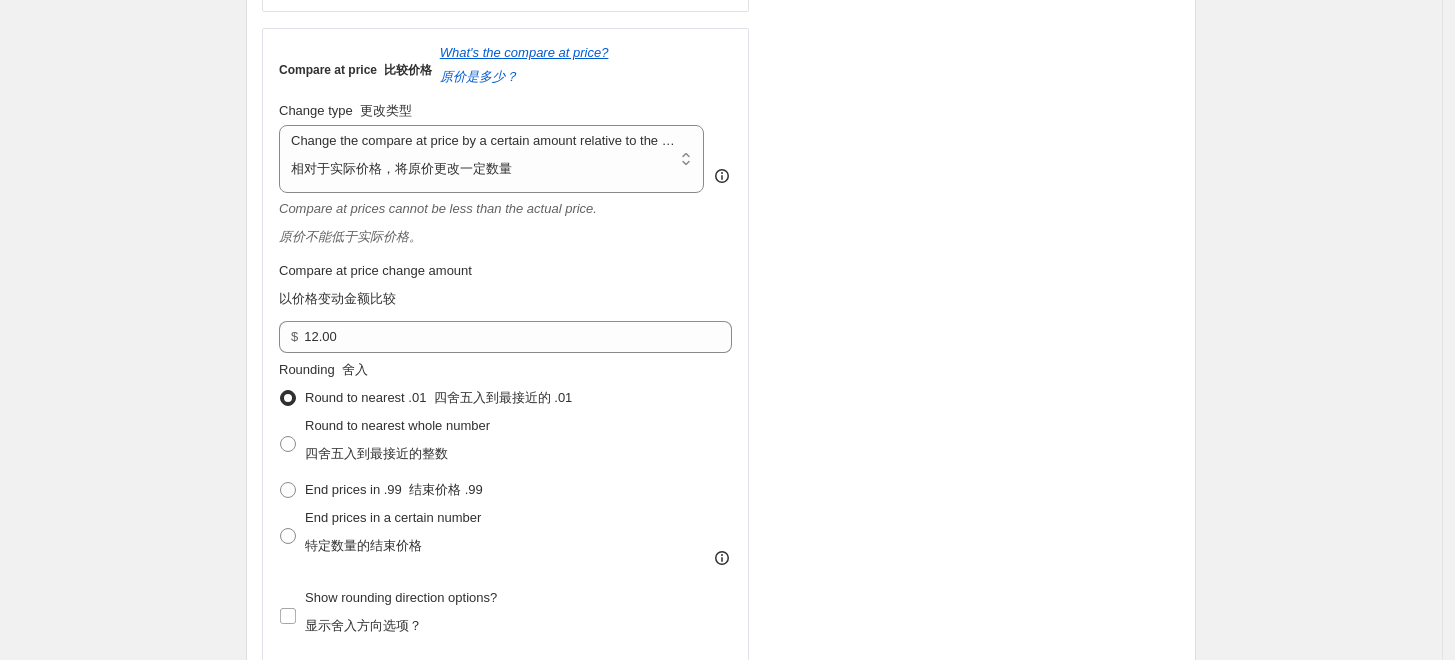 scroll, scrollTop: 1444, scrollLeft: 0, axis: vertical 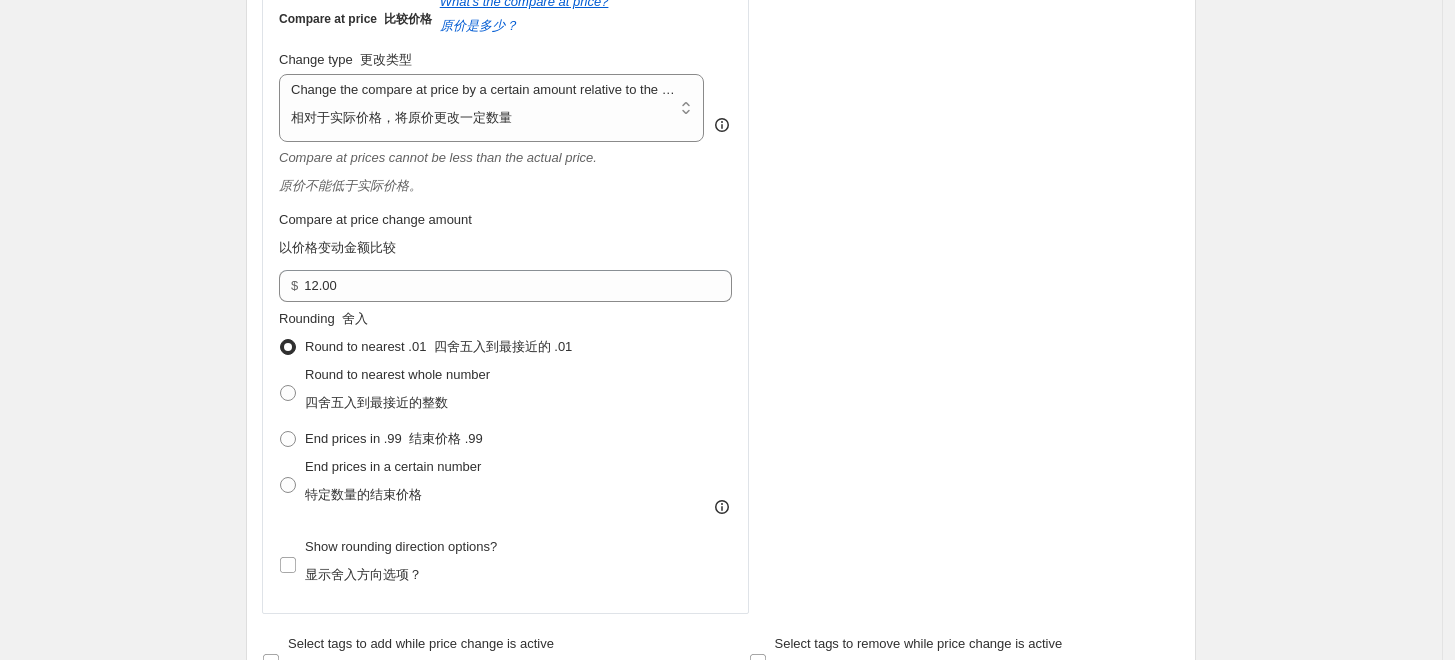 click on "Compare at price change amount 以价格变动金额比较" at bounding box center (505, 238) 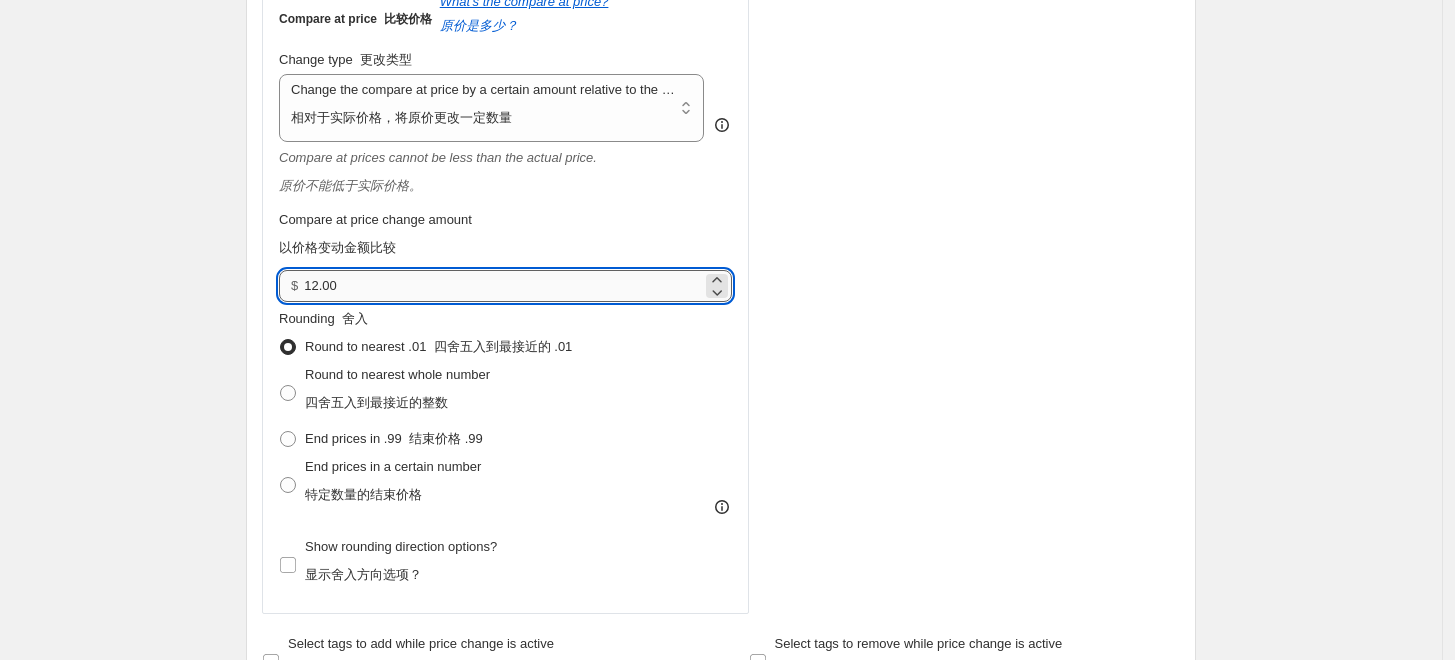 click on "12.00" at bounding box center [502, 286] 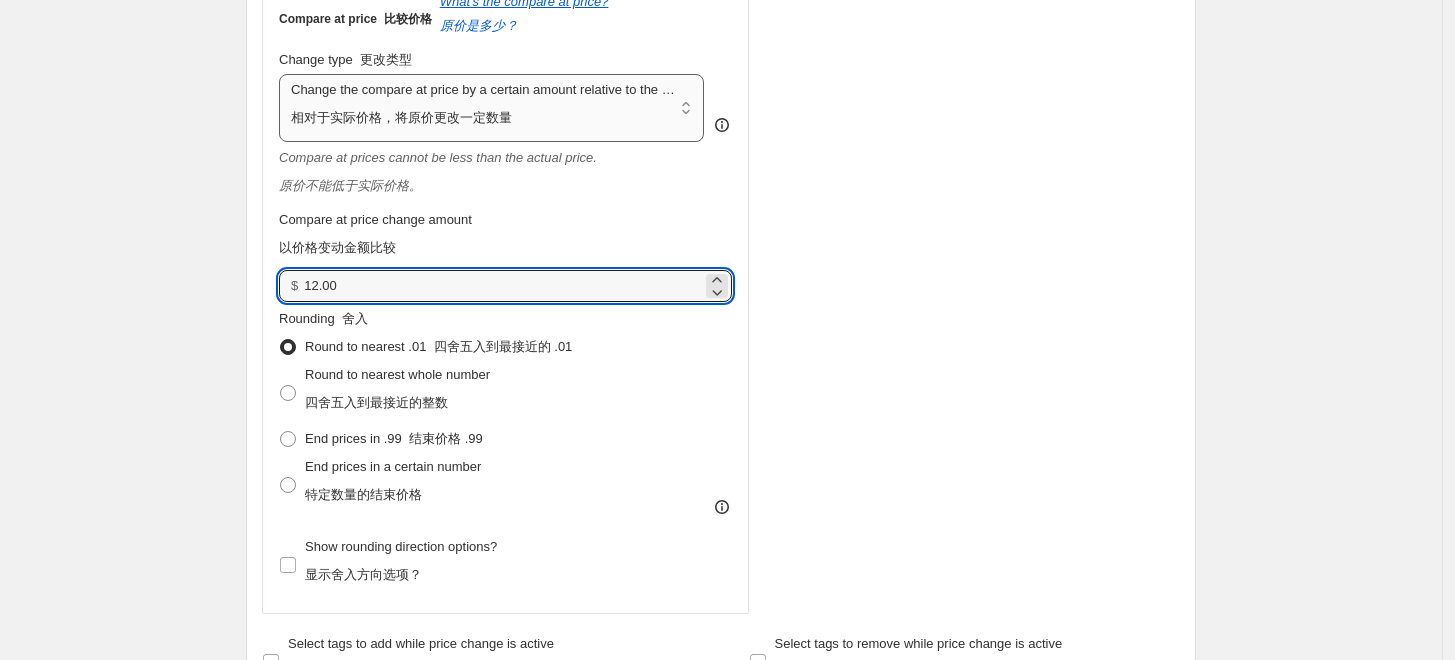 click on "Change the compare at price to the current price (sale) Change the compare at price to a certain amount Change the compare at price by a certain amount Change the compare at price by a certain percentage Change the compare at price by a certain amount relative to the actual price Change the compare at price by a certain percentage relative to the actual price Don't change the compare at price Remove the compare at price" at bounding box center [491, 108] 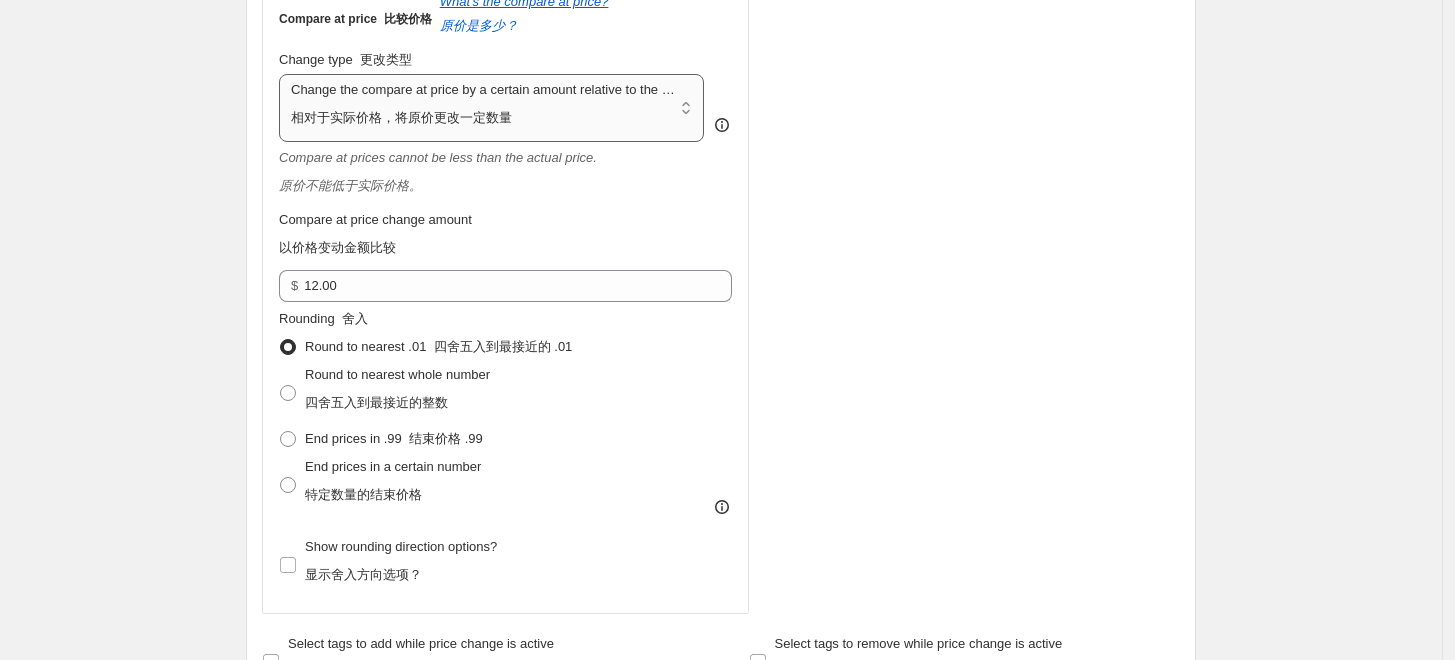 select on "percentage" 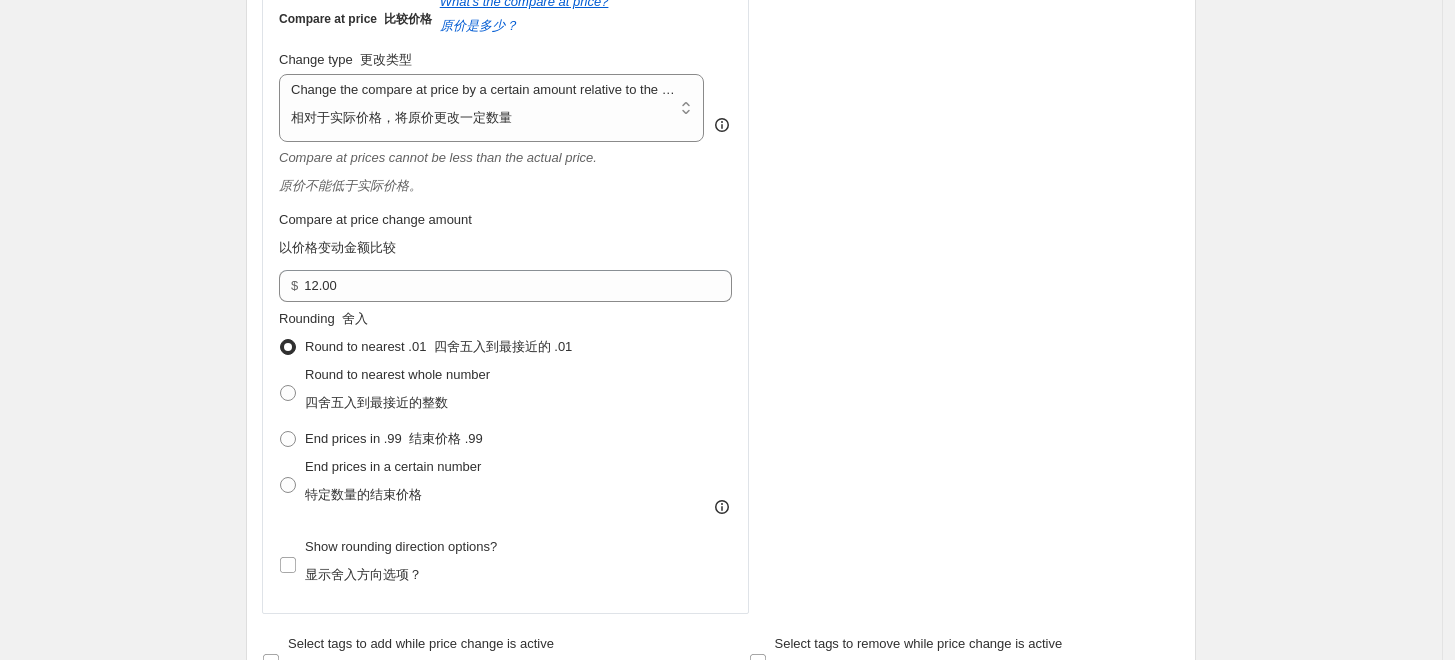 type on "-15" 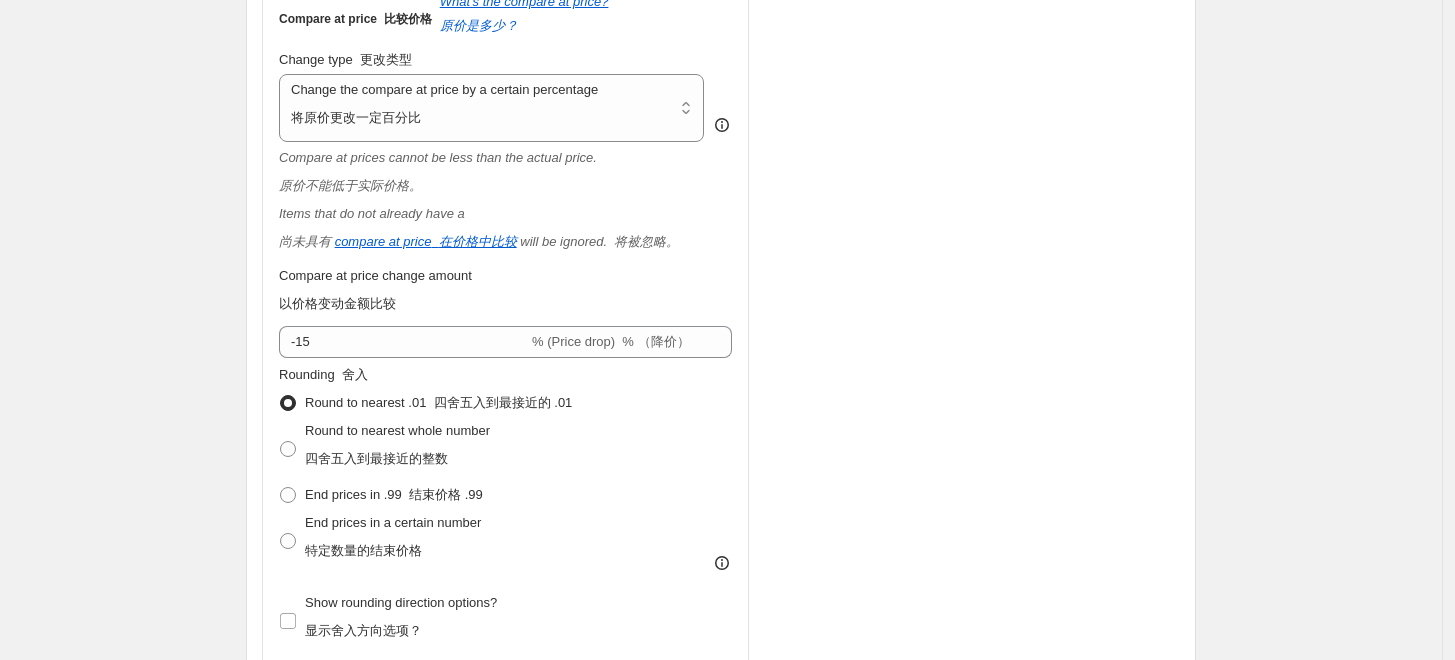 click on "STOREFRONT EXAMPLE    店面示例 Donation    捐赠 $1.00 Changed to Donation    捐赠 $1.20" at bounding box center (982, -93) 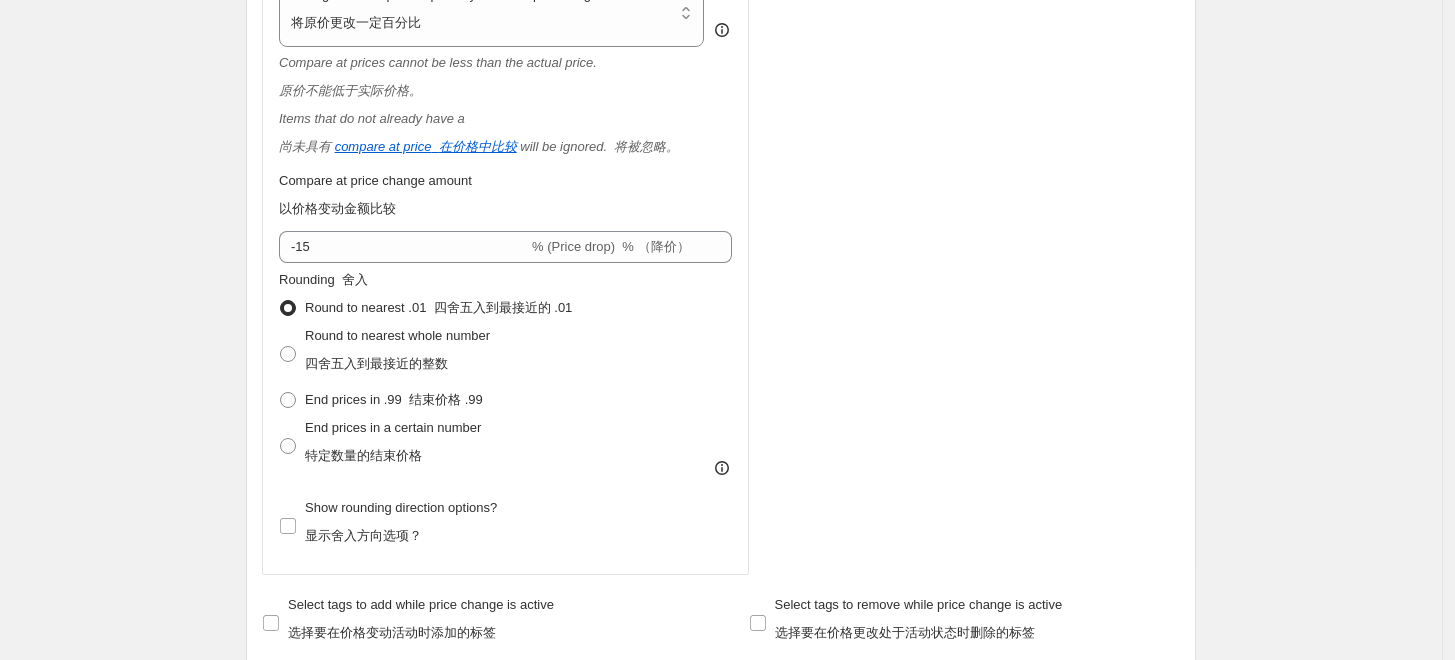 scroll, scrollTop: 1666, scrollLeft: 0, axis: vertical 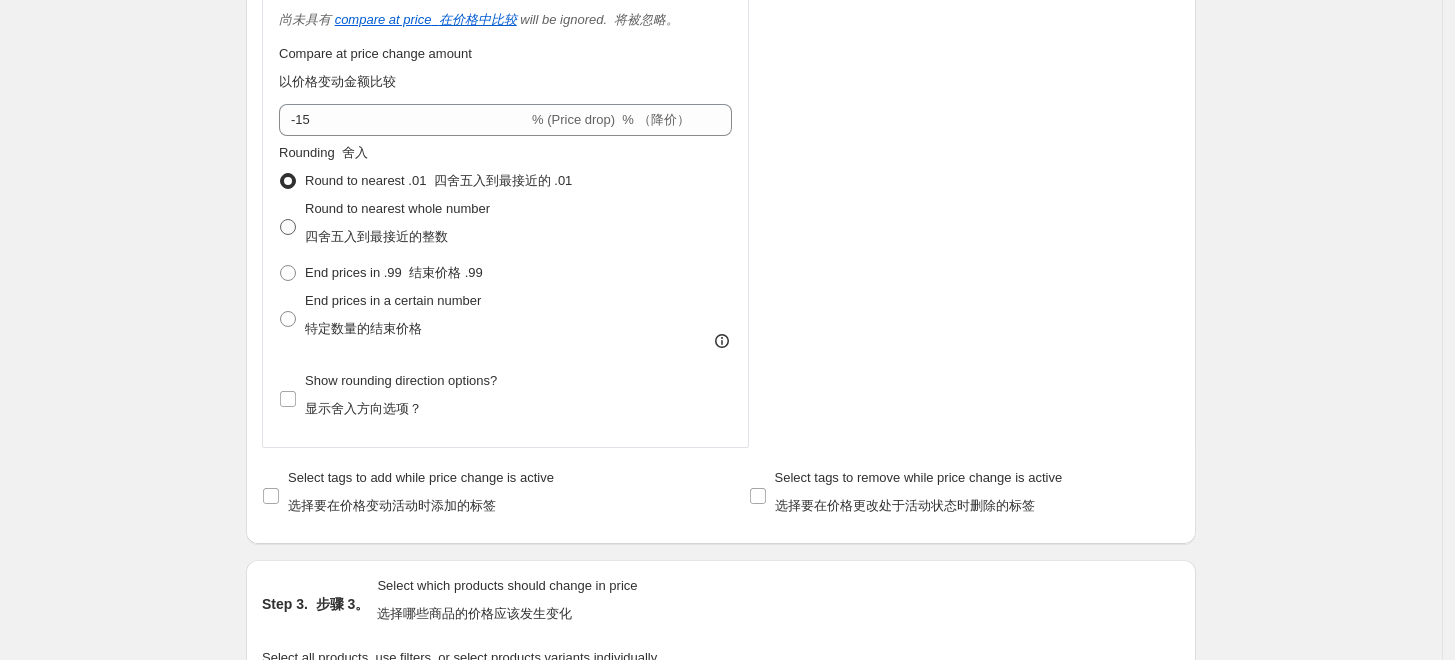 click at bounding box center (288, 227) 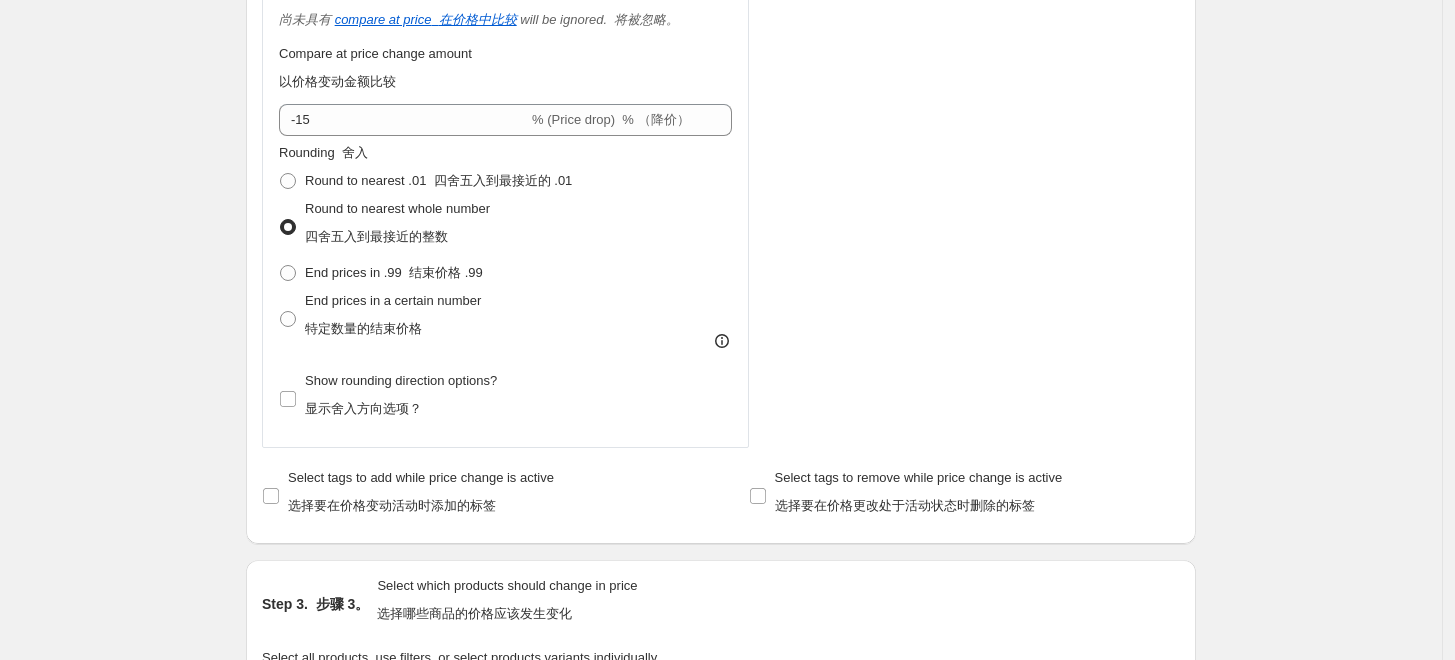 click on "STOREFRONT EXAMPLE    店面示例 Donation    捐赠 $1.00 Changed to Donation    捐赠 $1.20" at bounding box center (982, -315) 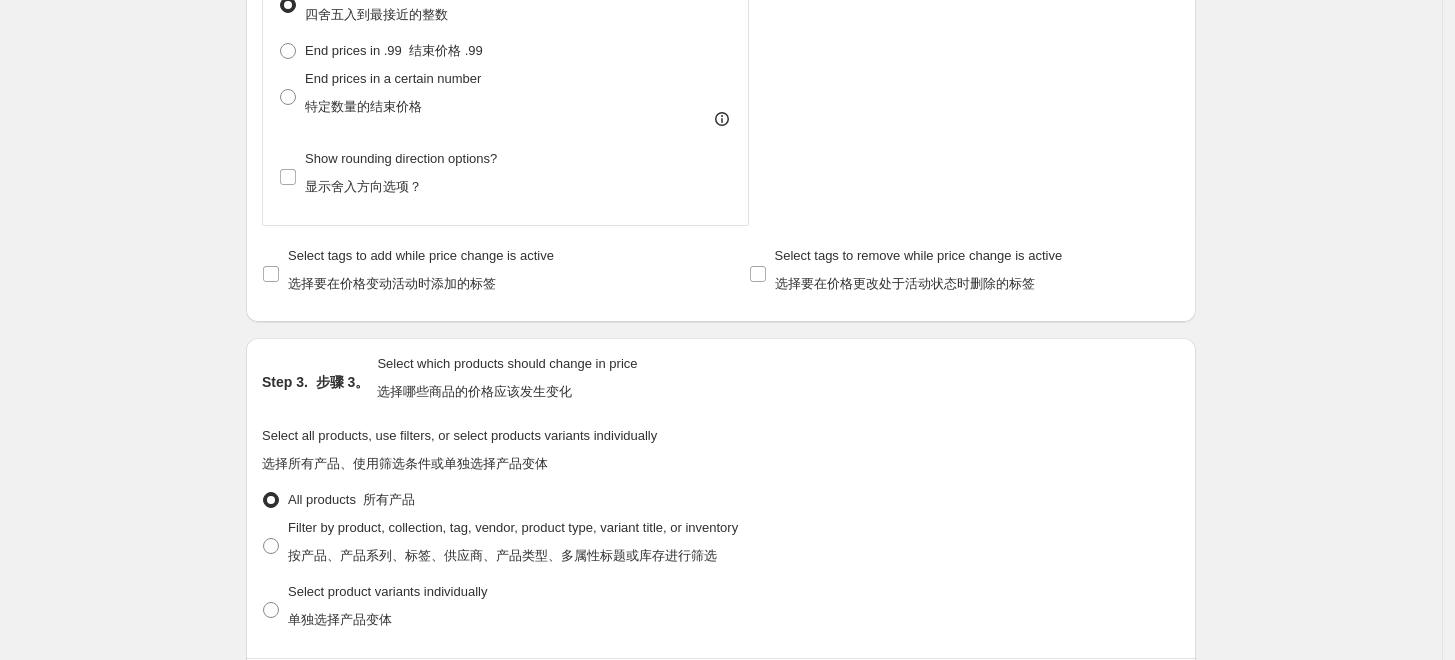 scroll, scrollTop: 2111, scrollLeft: 0, axis: vertical 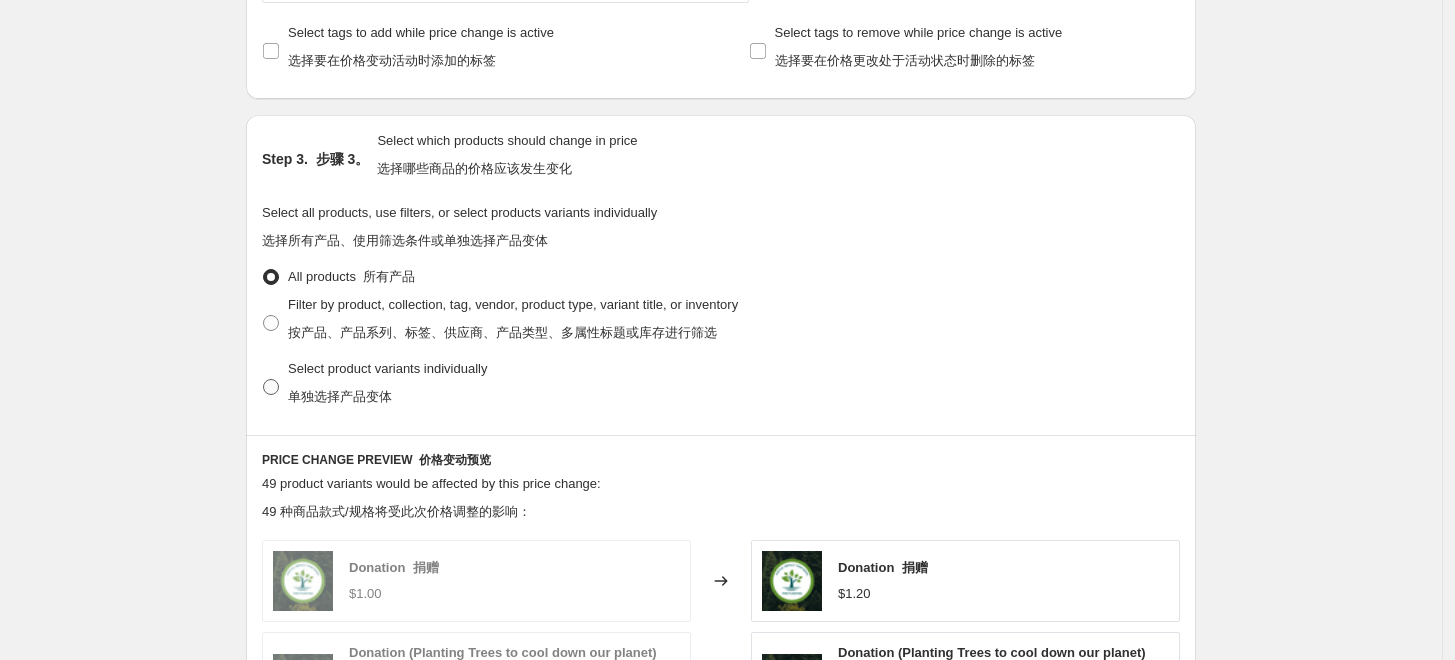 click on "Select product variants individually 单独选择产品变体" at bounding box center (374, 387) 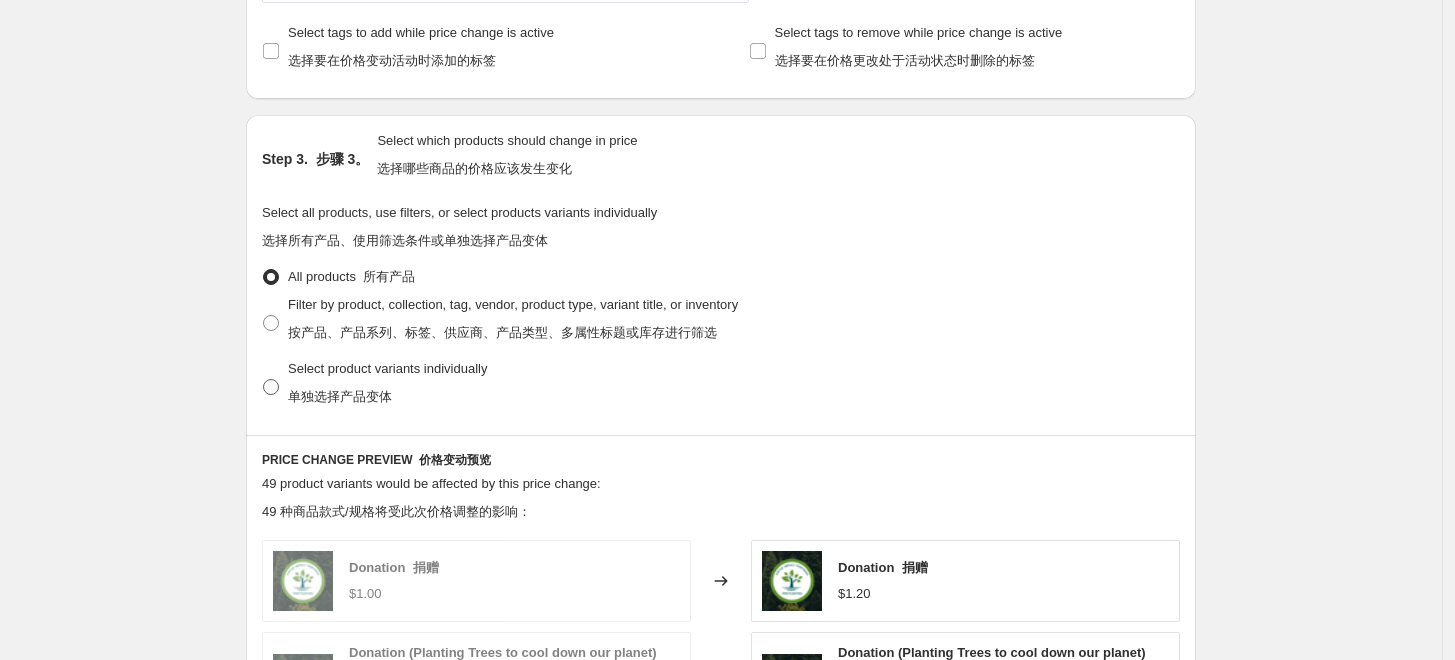 radio on "true" 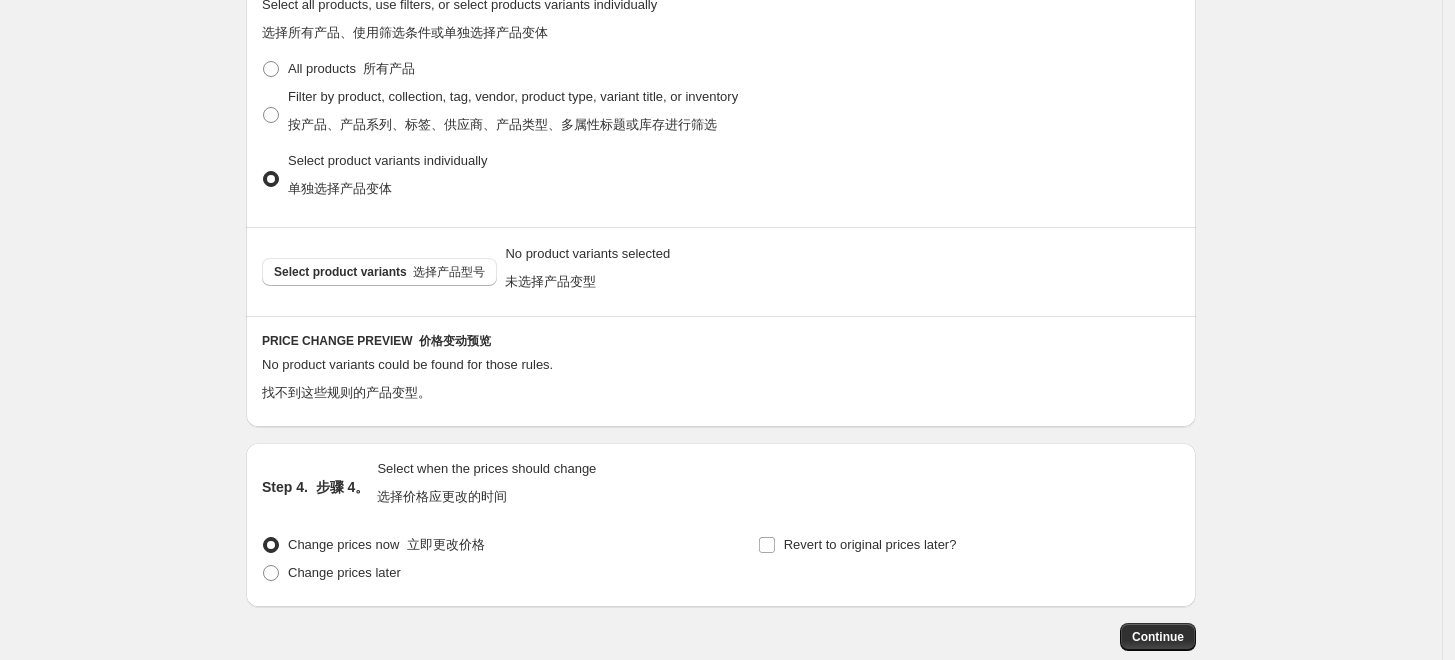 scroll, scrollTop: 2333, scrollLeft: 0, axis: vertical 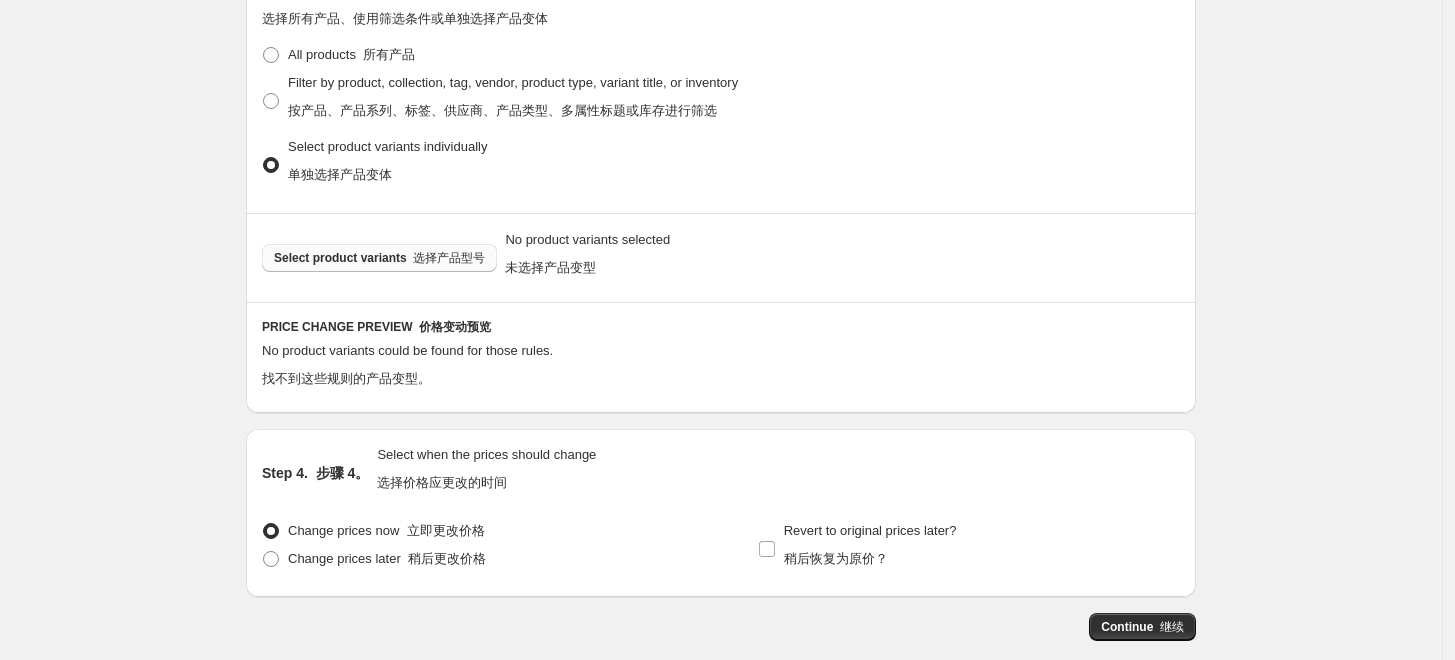 click on "选择产品型号" at bounding box center (449, 258) 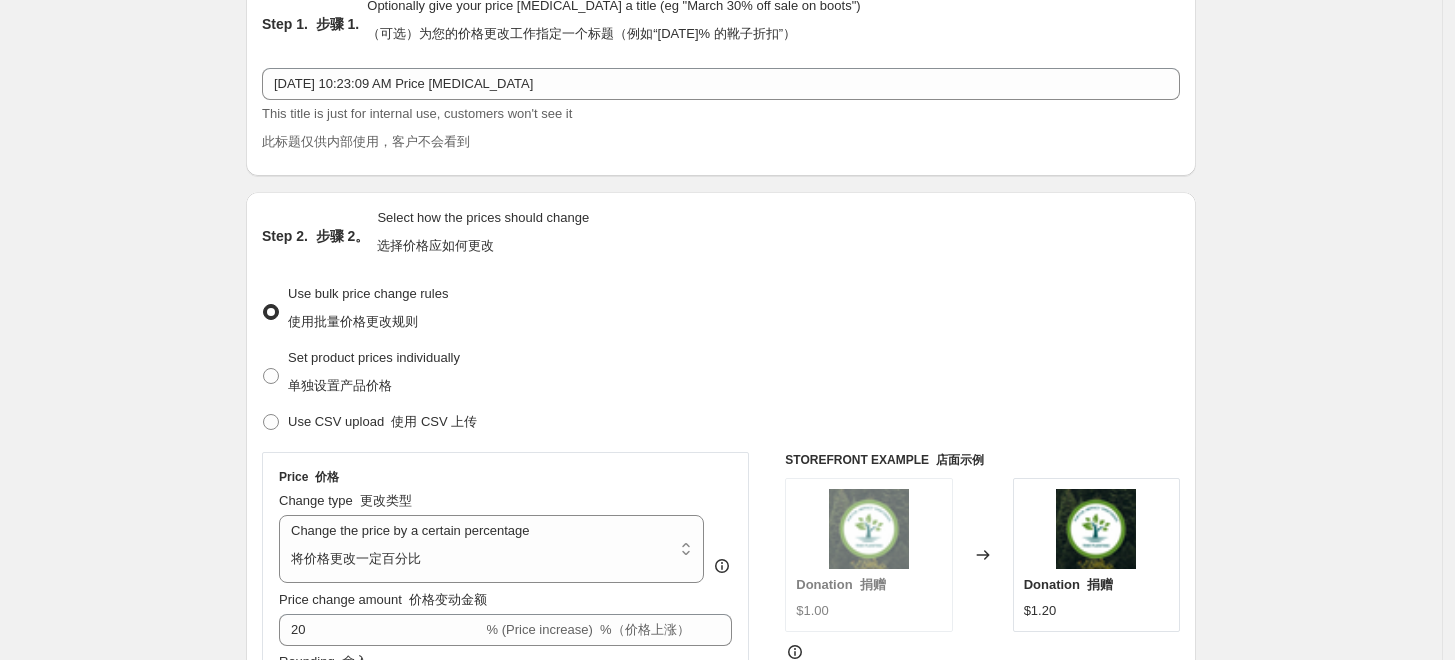 scroll, scrollTop: 333, scrollLeft: 0, axis: vertical 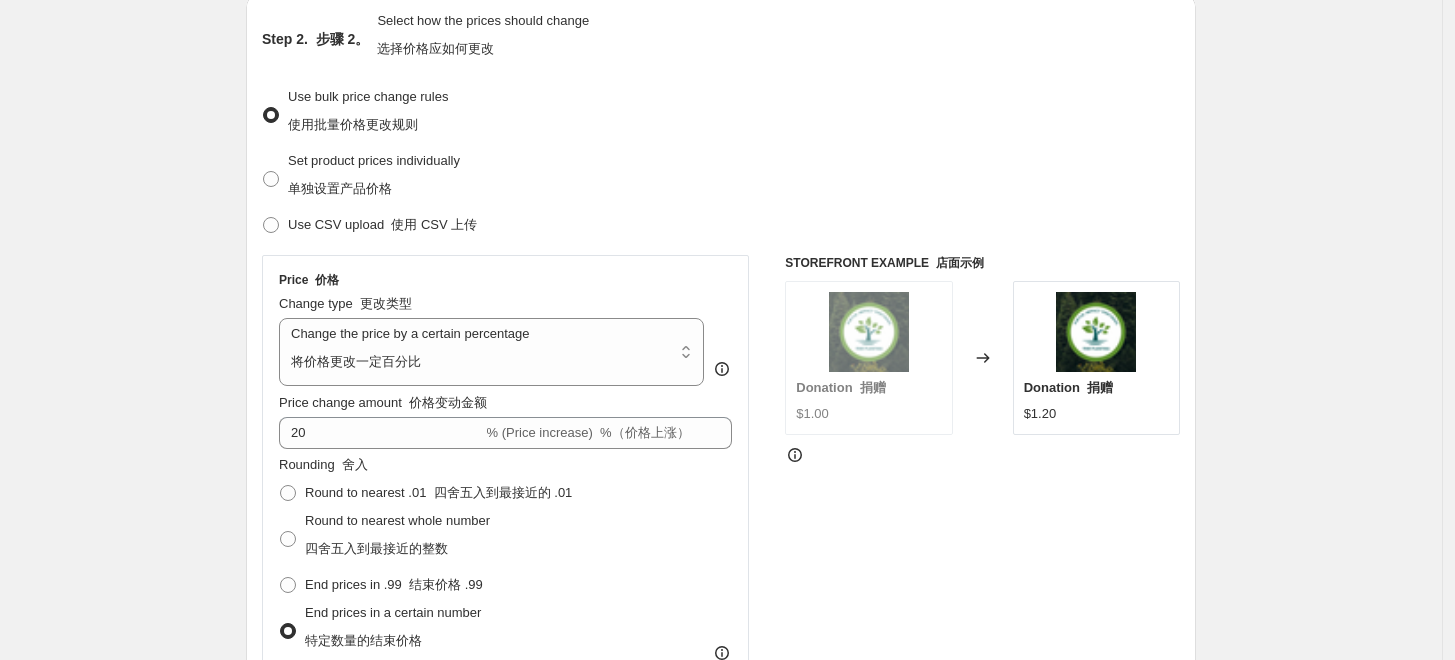 click on "Price    价格 Change type    更改类型 Change the price to a certain amount Change the price by a certain amount Change the price by a certain percentage Change the price to the current compare at price (price before sale) Change the price by a certain amount relative to the compare at price Change the price by a certain percentage relative to the compare at price [PERSON_NAME]'t change the price Change the price by a certain percentage relative to the cost per item Change price to certain cost margin Change the price by a certain percentage 将价格更改一定百分比 Price change amount    价格变动金额 20 % (Price increase)    %（价格上涨） Rounding    舍入 Round to nearest .01    四舍五入到最接近的 .01 Round to nearest whole number 四舍五入到最接近的整数 End prices in .99    结束价格 .99 End prices in a certain number 特定数量的结束价格 8 . 0 0 Add digit    添加数字 Remove digit    删除数字 Make prices end in  8.00 使价格以  8.50 "" at bounding box center (721, 1018) 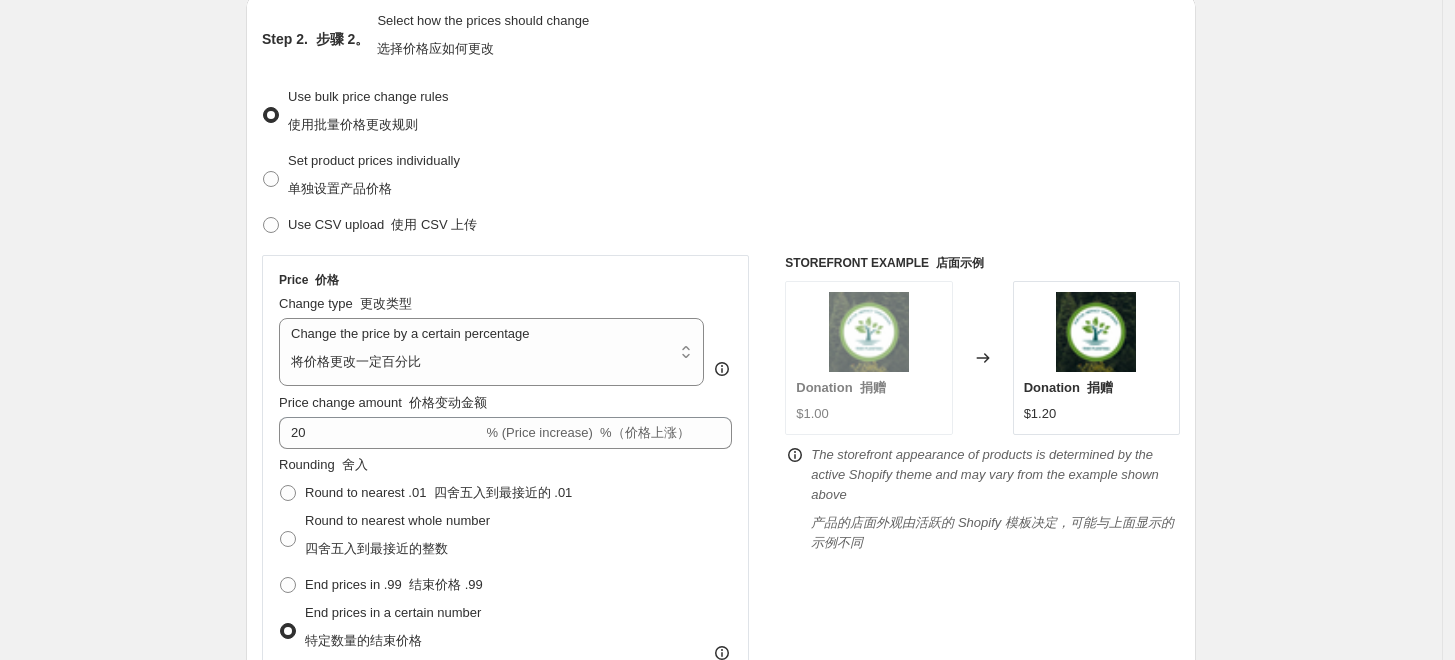click on "产品的店面外观由活跃的 Shopify 模板决定，可能与上面显示的示例不同" at bounding box center (995, 533) 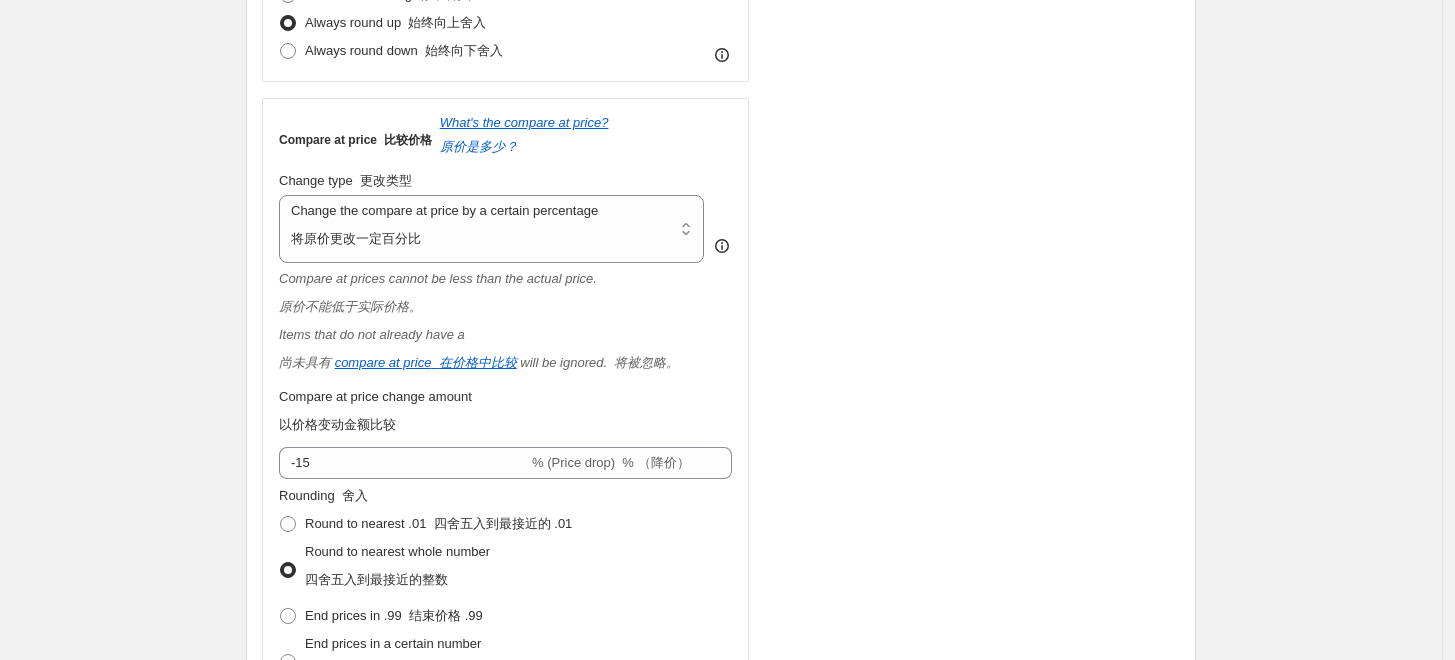 scroll, scrollTop: 1444, scrollLeft: 0, axis: vertical 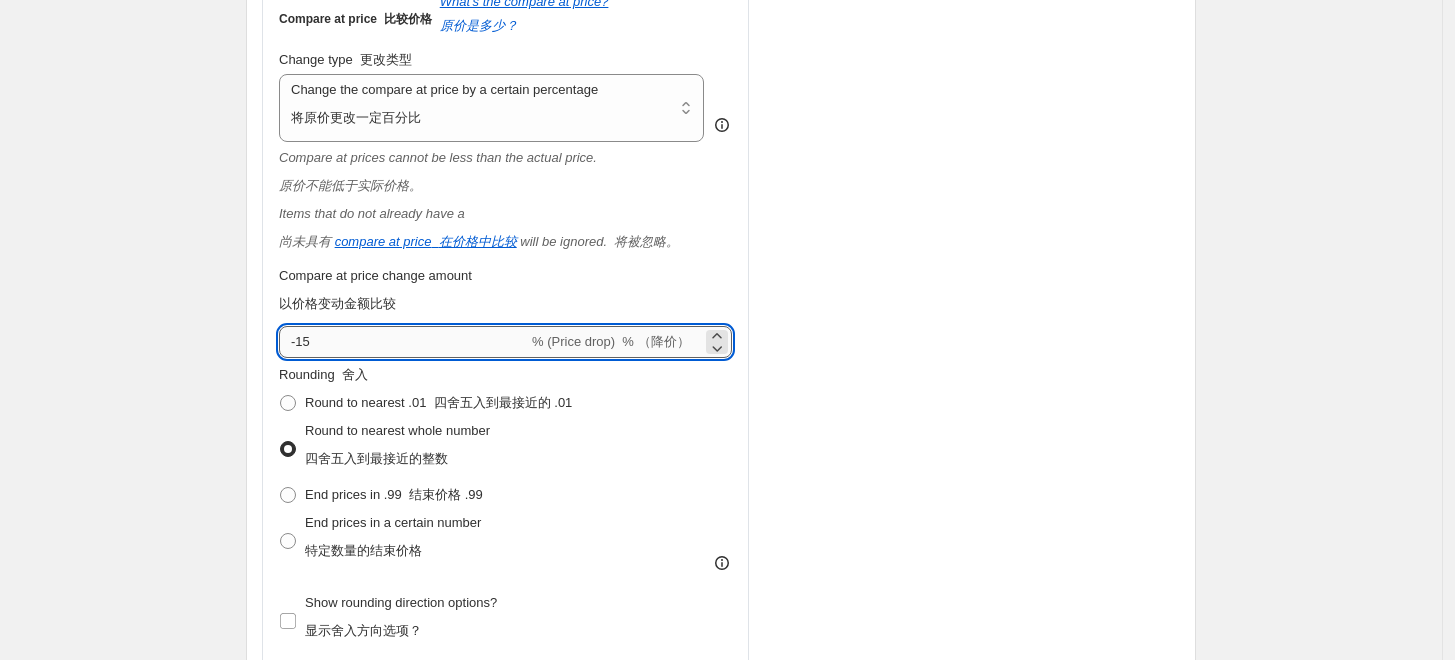 click on "-15" at bounding box center [403, 342] 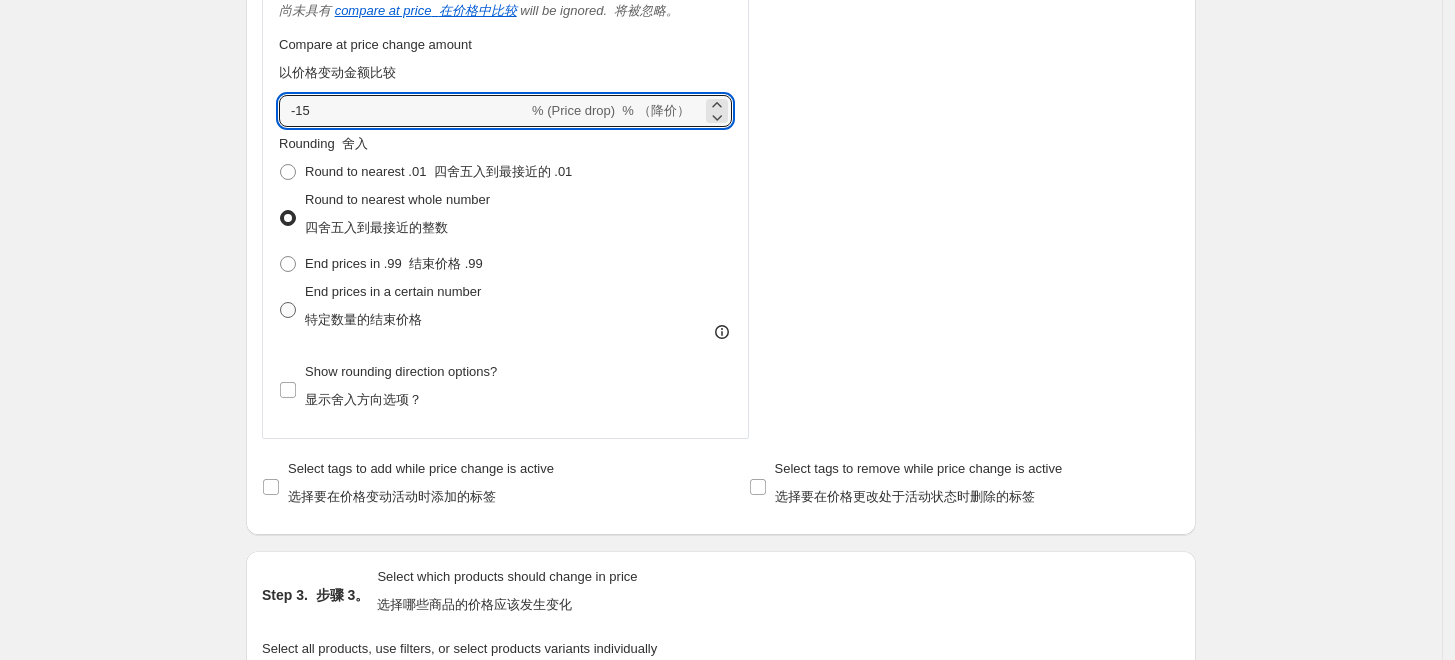 scroll, scrollTop: 1666, scrollLeft: 0, axis: vertical 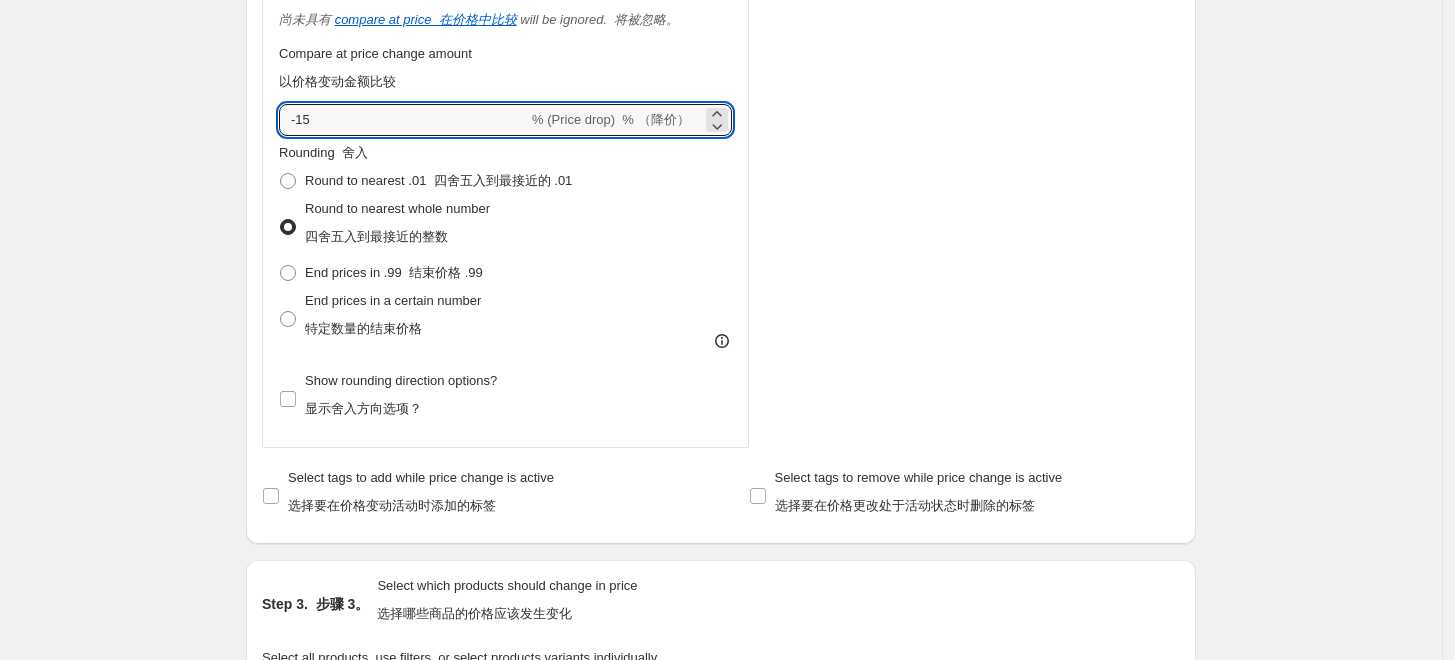 drag, startPoint x: 318, startPoint y: 123, endPoint x: 222, endPoint y: 129, distance: 96.18732 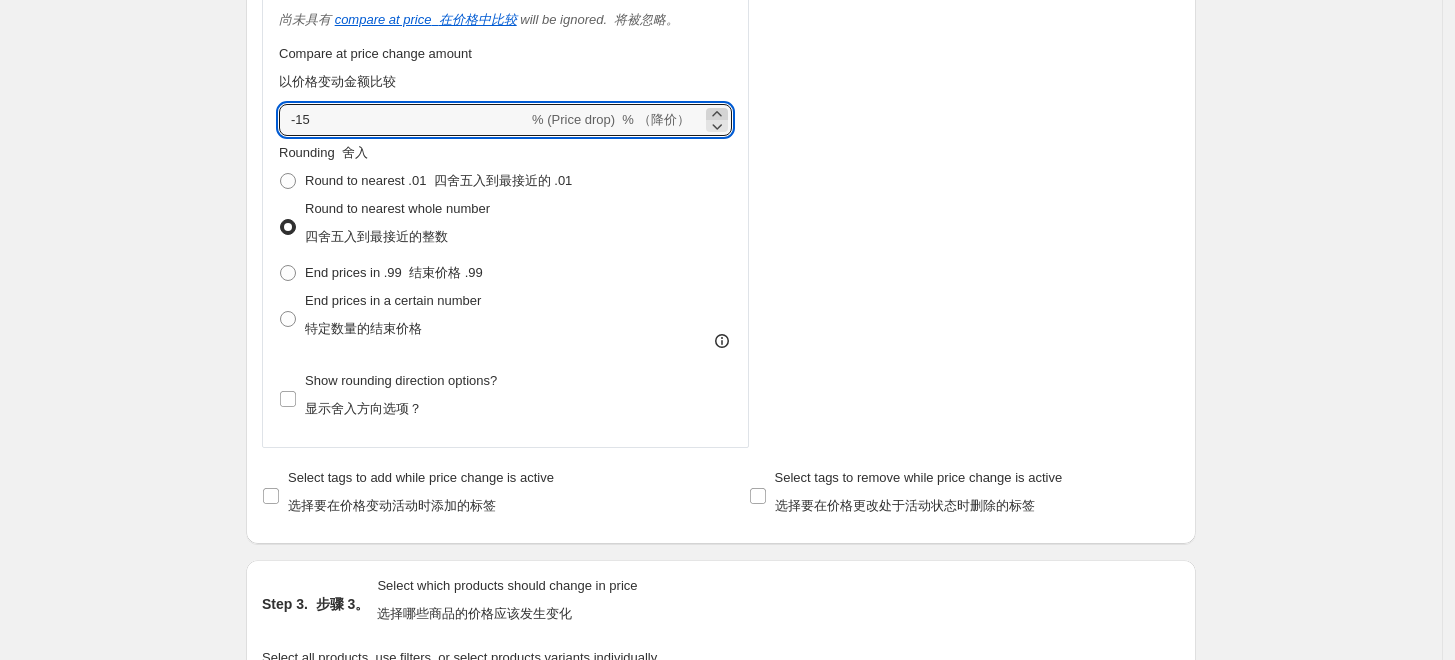 click 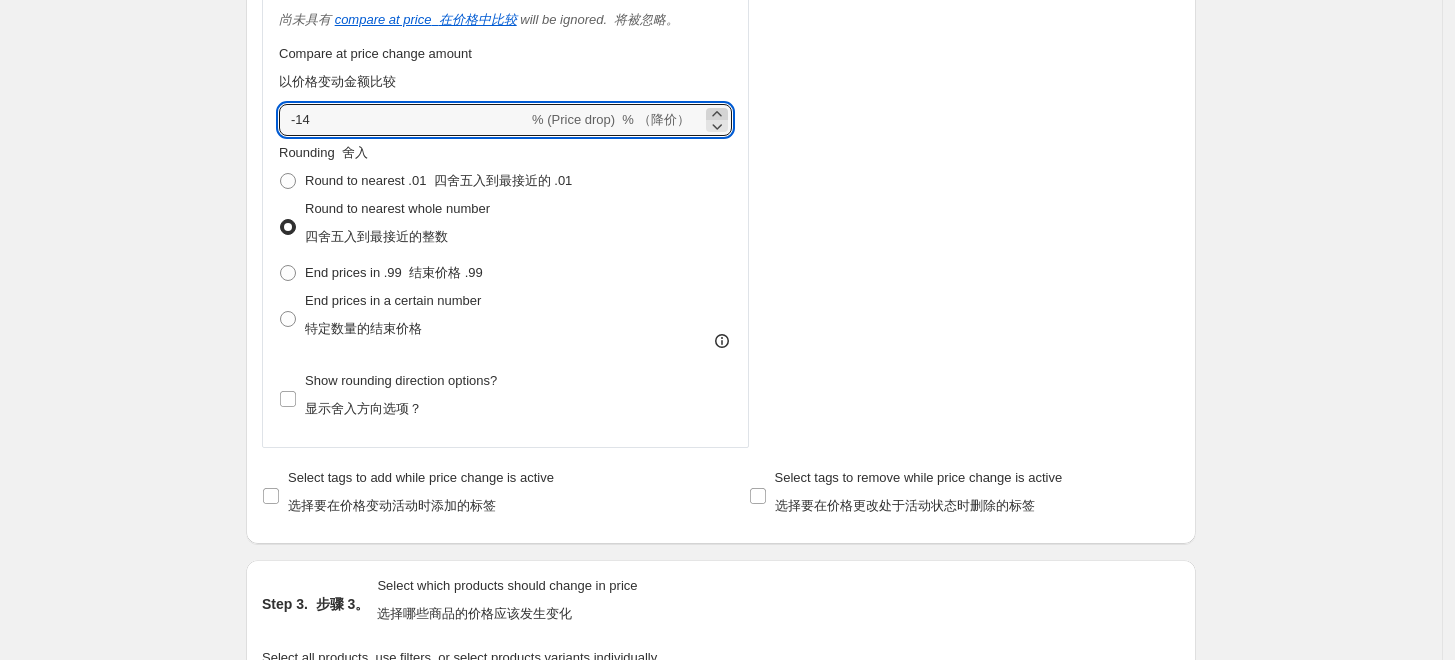 click 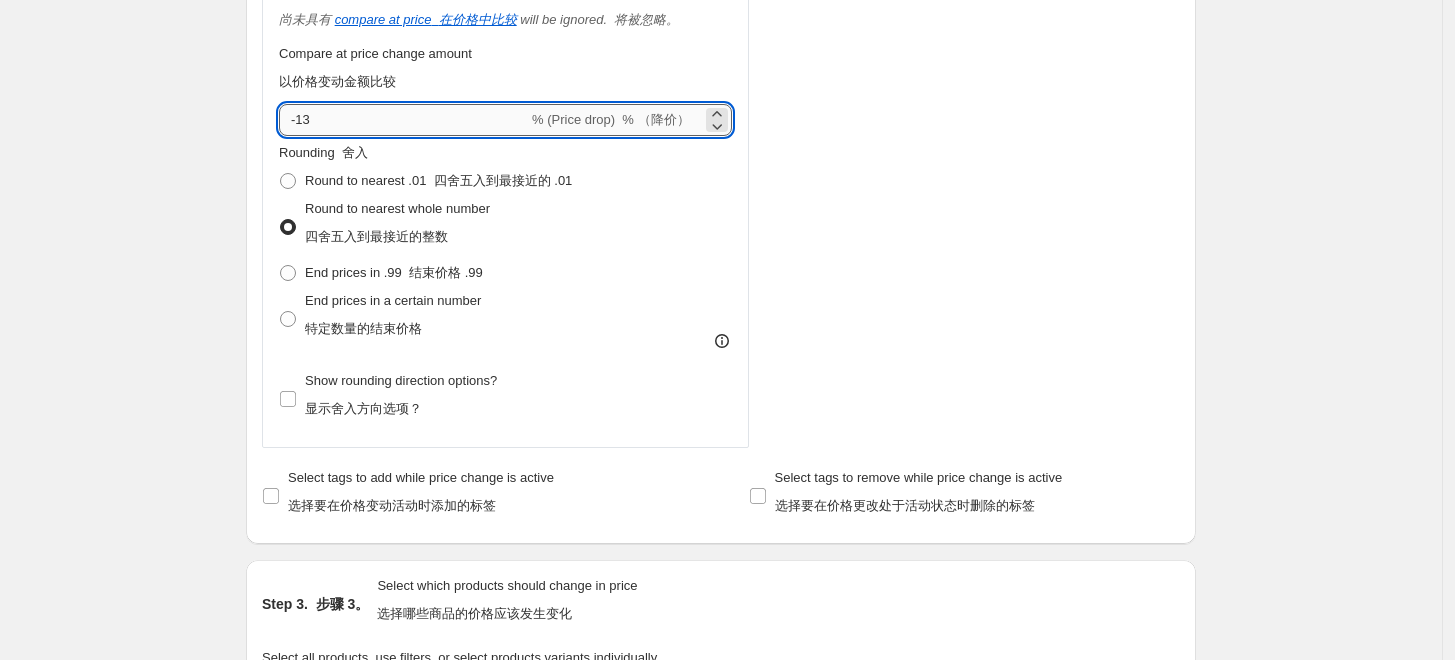 click on "-13" at bounding box center [403, 120] 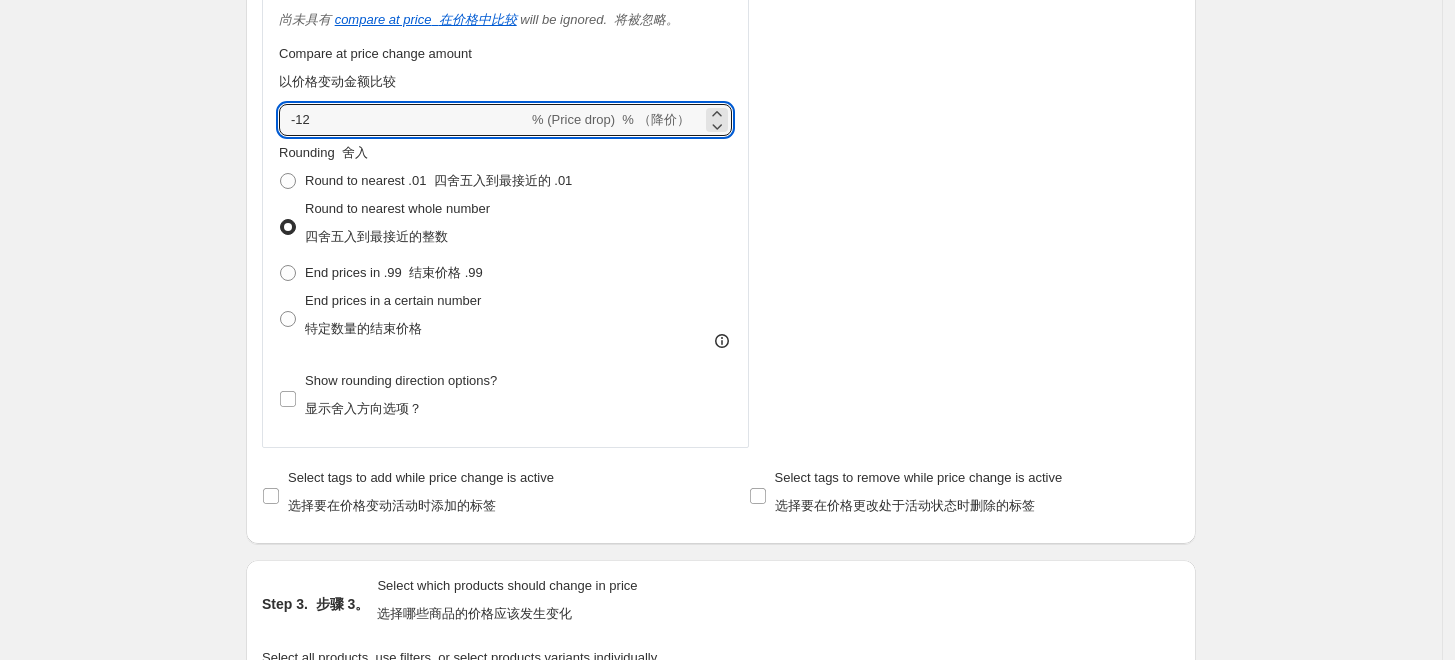 scroll, scrollTop: 1444, scrollLeft: 0, axis: vertical 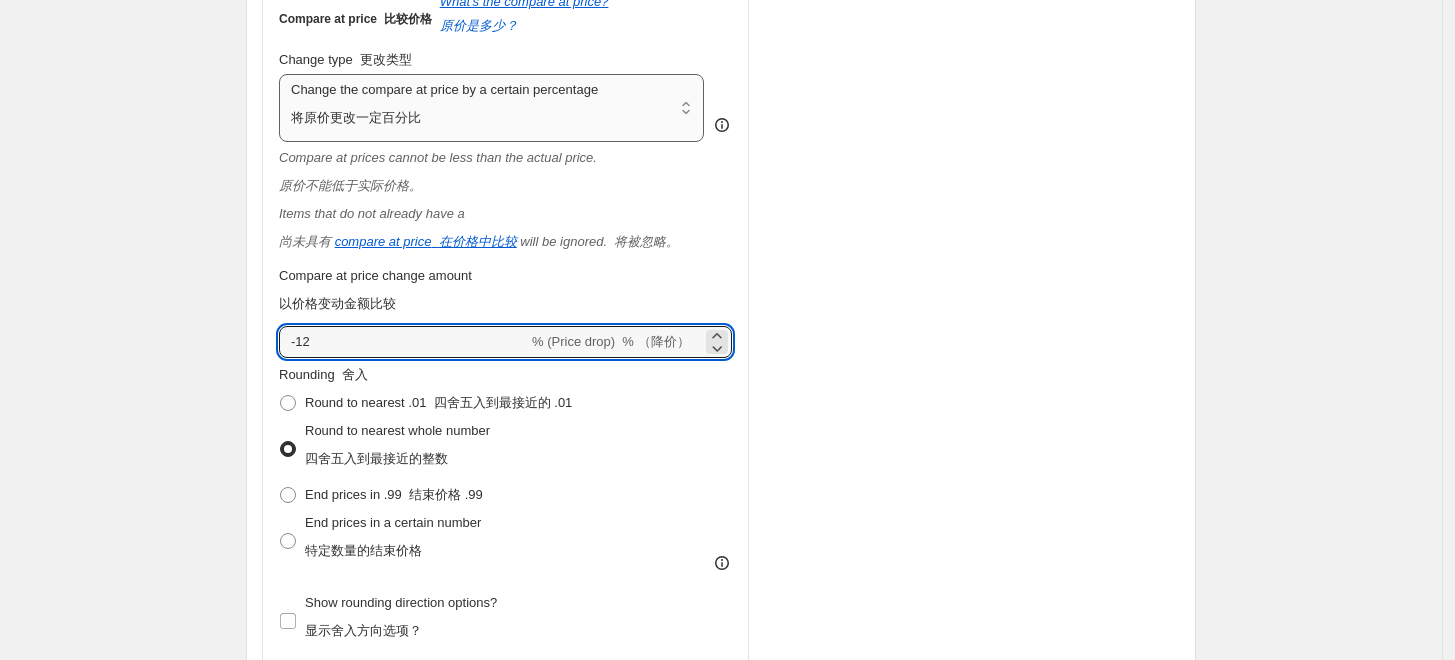 type on "-12" 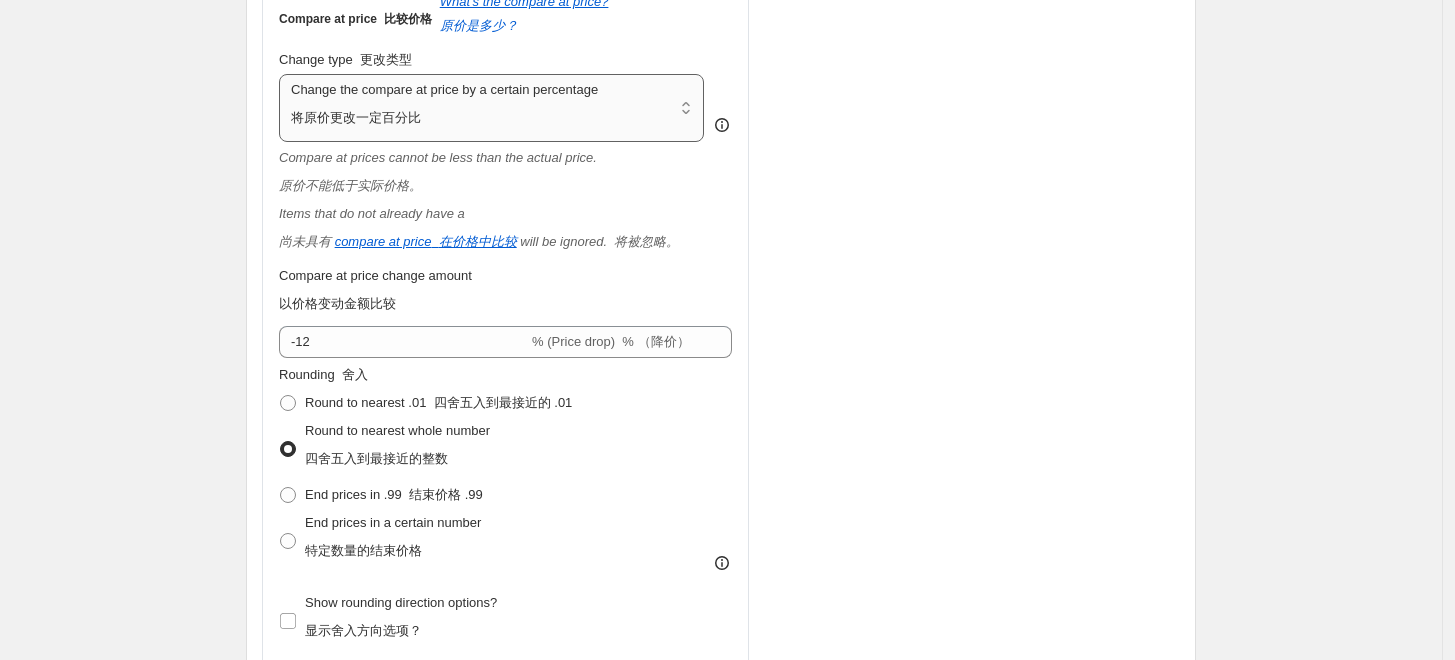 select on "pp" 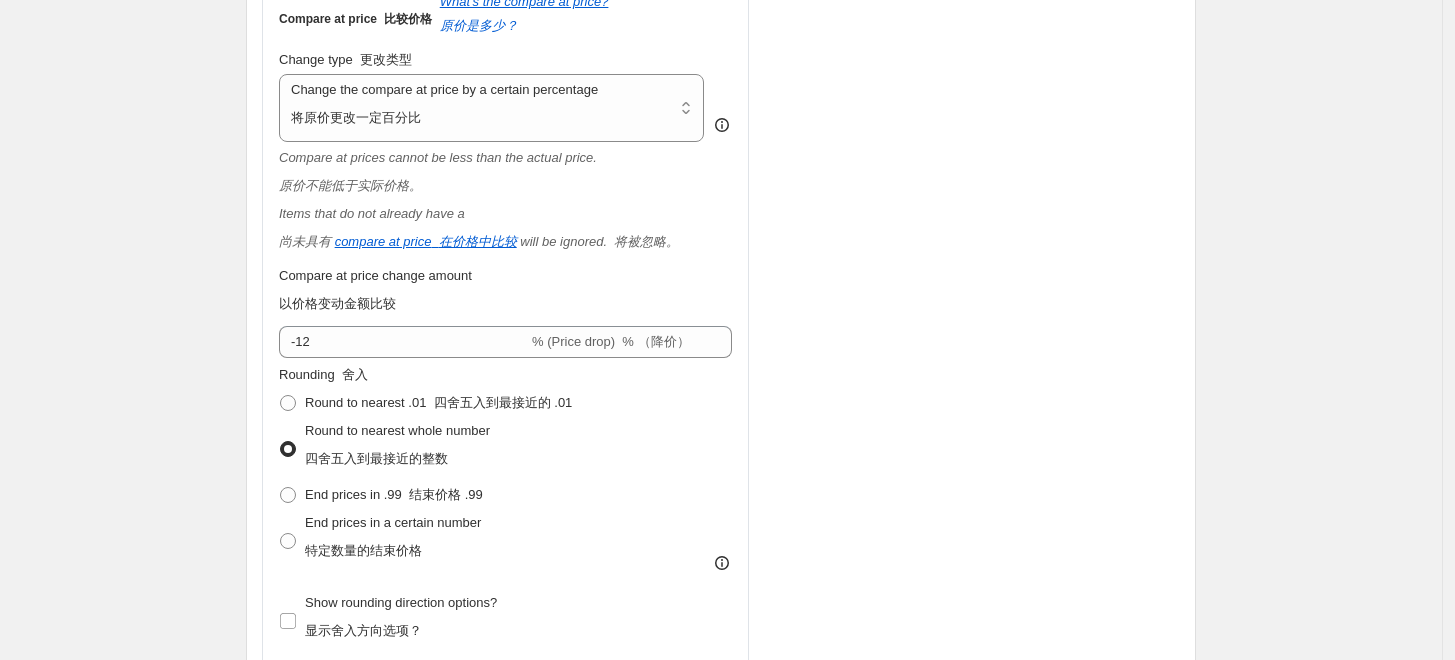 type on "20" 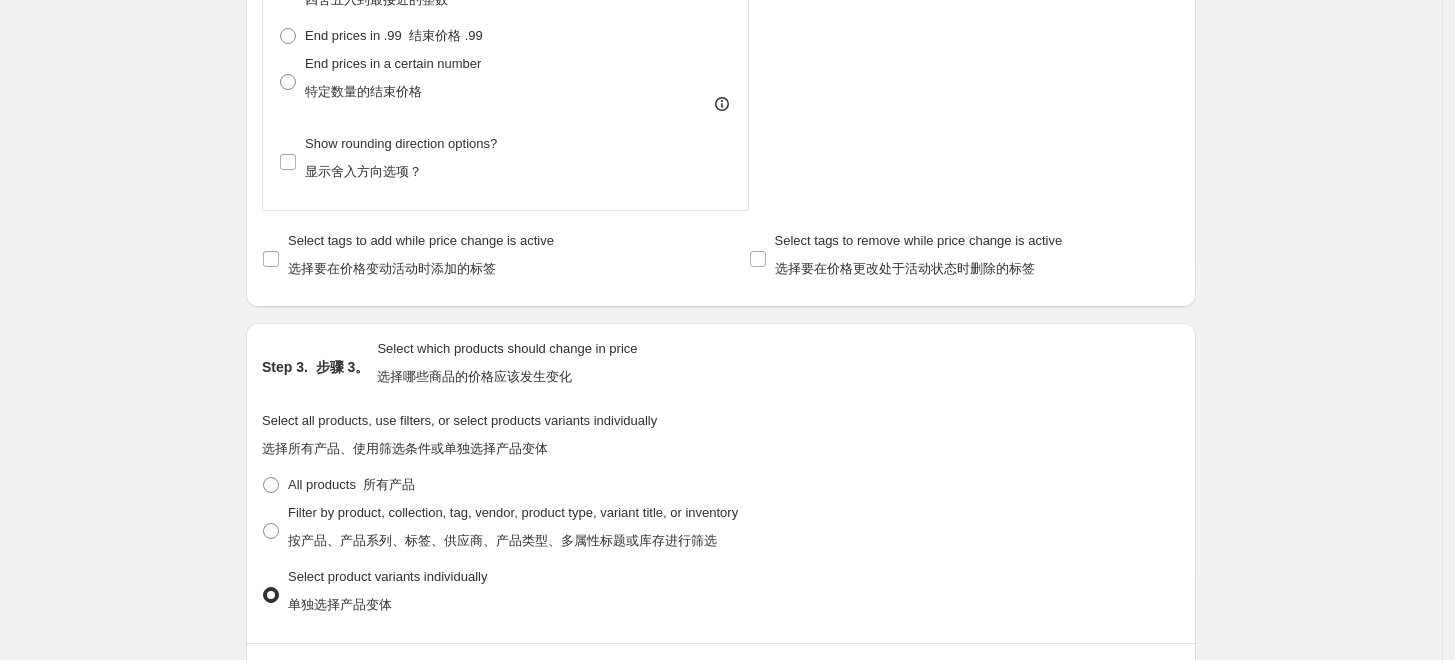 scroll, scrollTop: 2222, scrollLeft: 0, axis: vertical 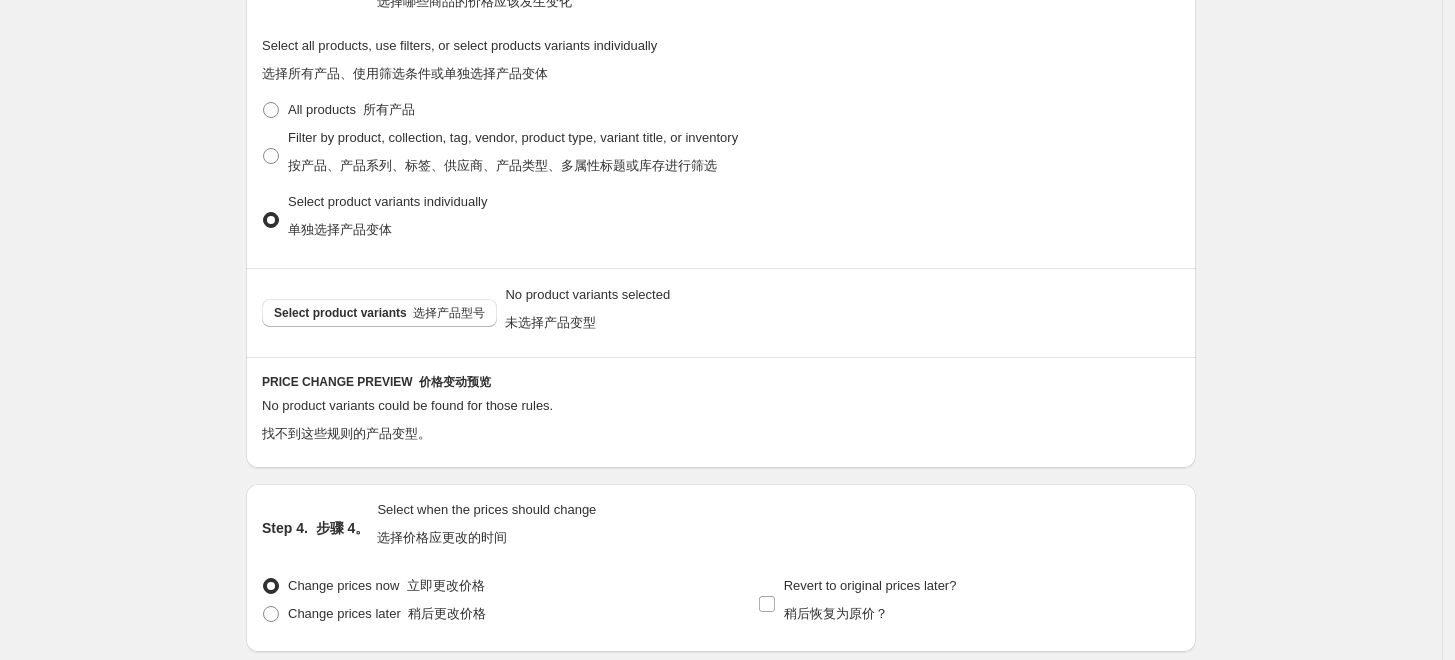 click on "Step 3.    步骤 3。 Select which products should change in price 选择哪些商品的价格应该发生变化 Select all products, use filters, or select products variants individually 选择所有产品、使用筛选条件或单独选择产品变体 All products    所有产品 Filter by product, collection, tag, vendor, product type, variant title, or inventory 按产品、产品系列、标签、供应商、产品类型、多属性标题或库存进行筛选 Select product variants individually 单独选择产品变体" at bounding box center (721, 108) 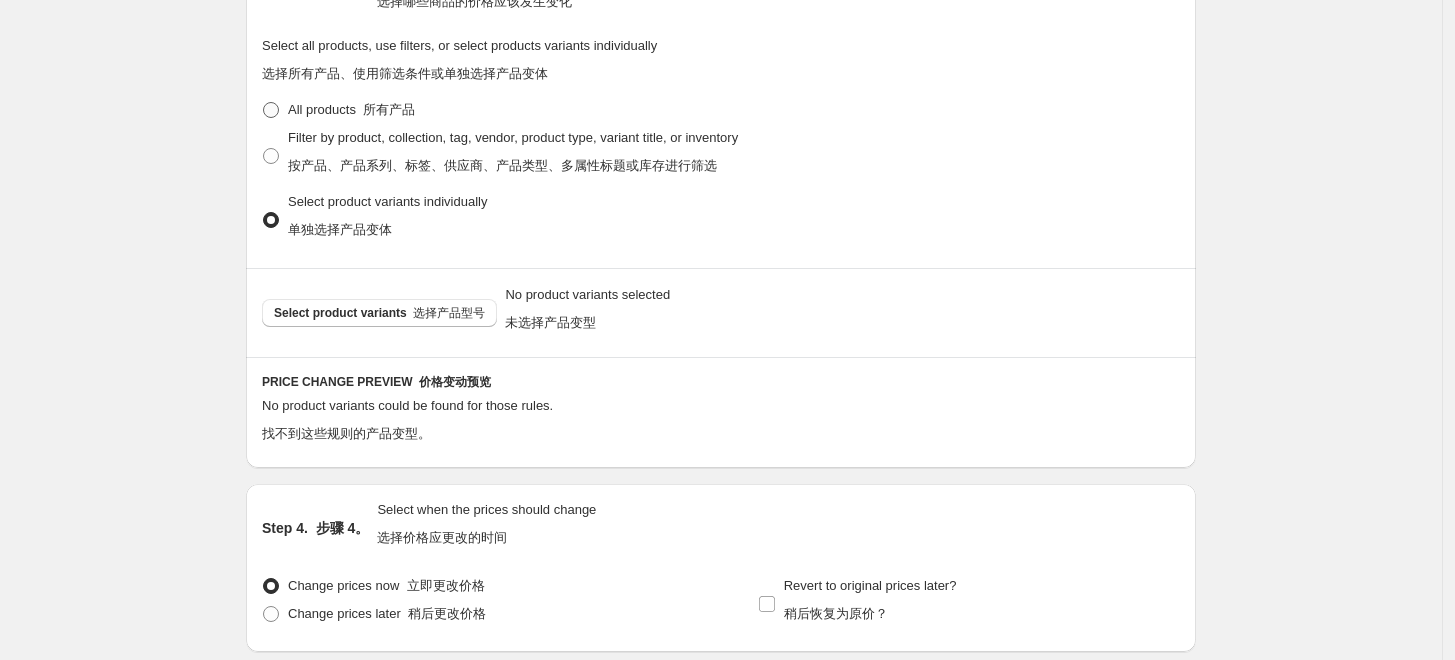 click at bounding box center (271, 110) 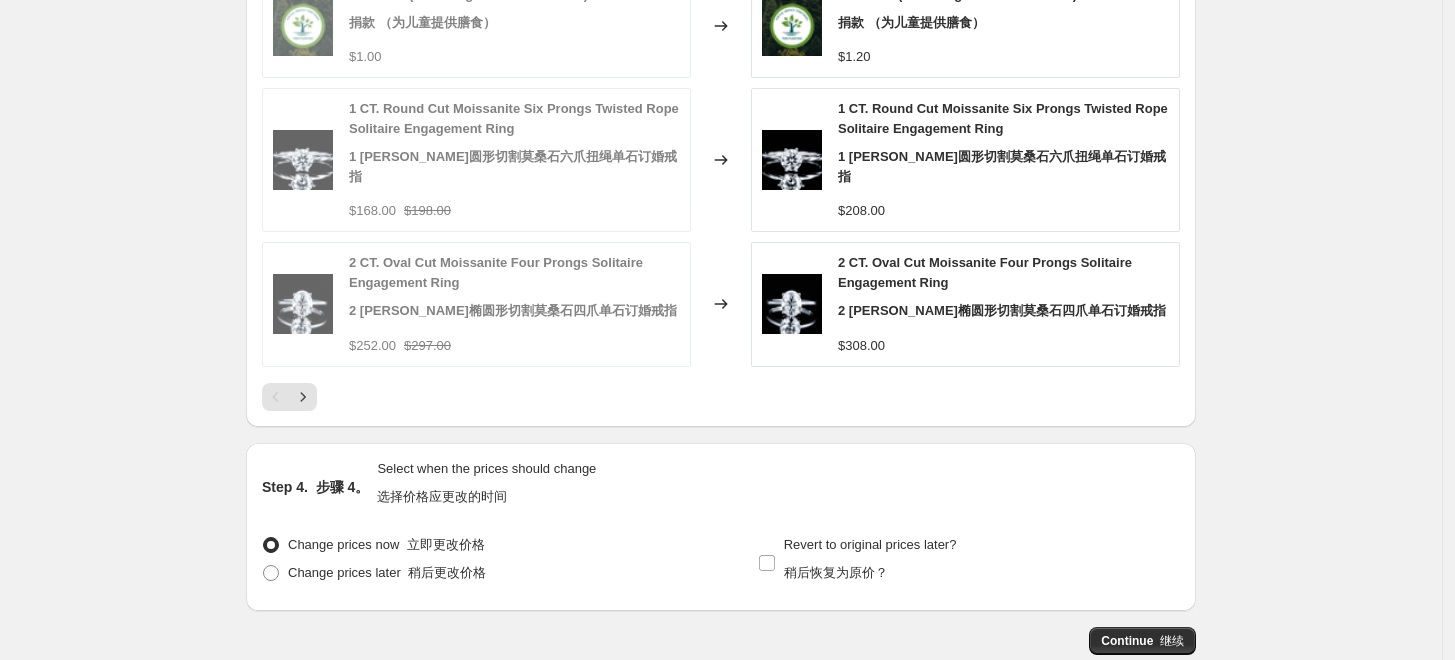 scroll, scrollTop: 2777, scrollLeft: 0, axis: vertical 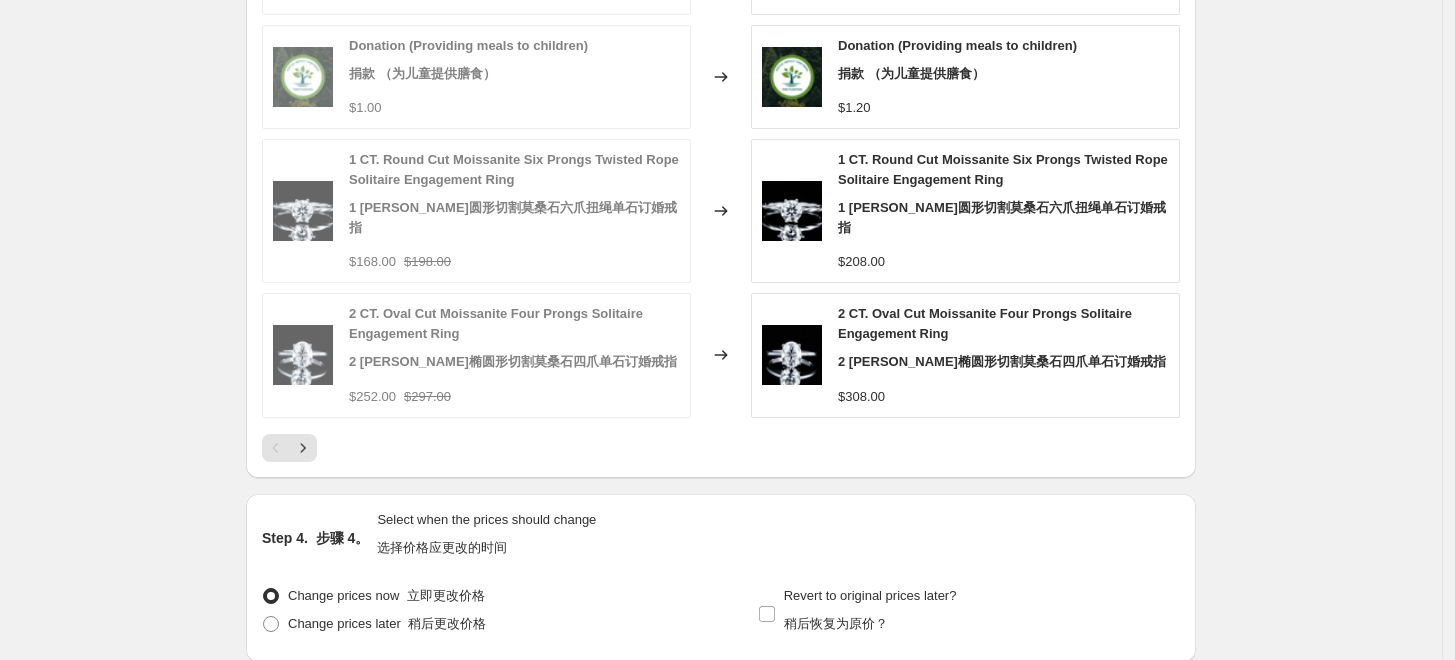 click at bounding box center (792, 355) 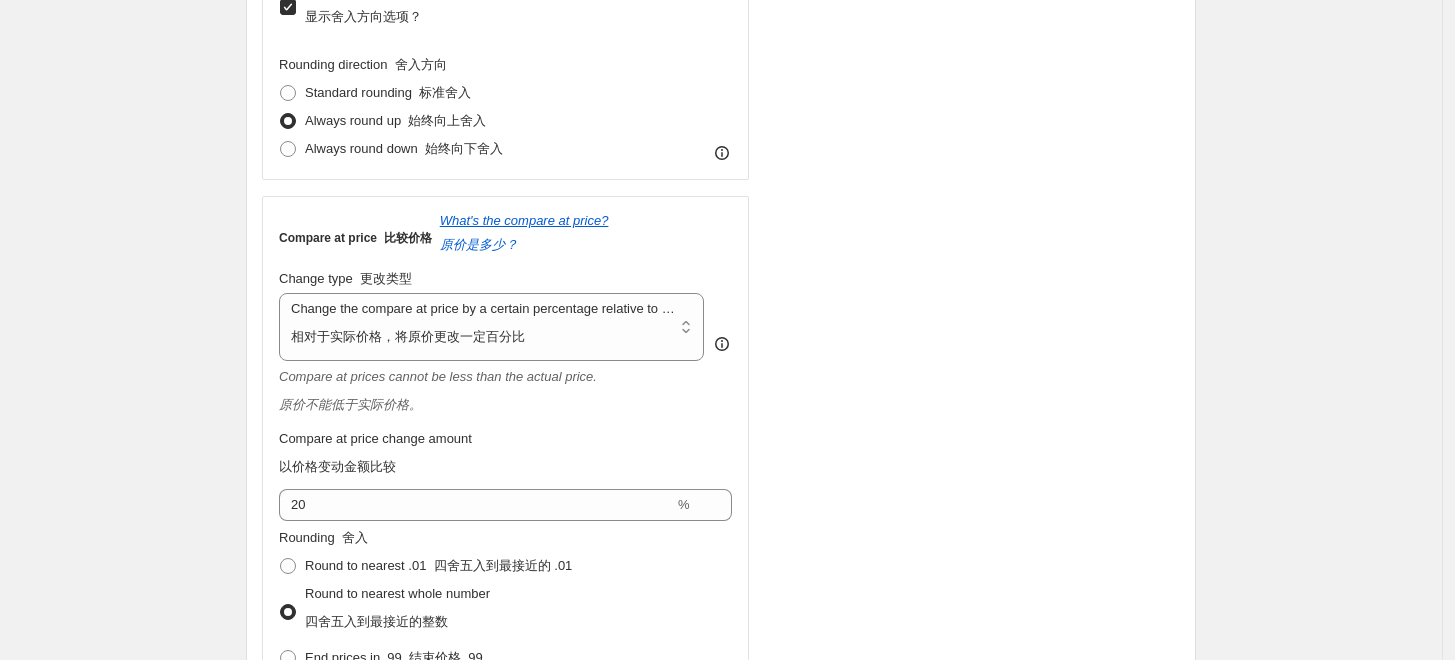scroll, scrollTop: 1222, scrollLeft: 0, axis: vertical 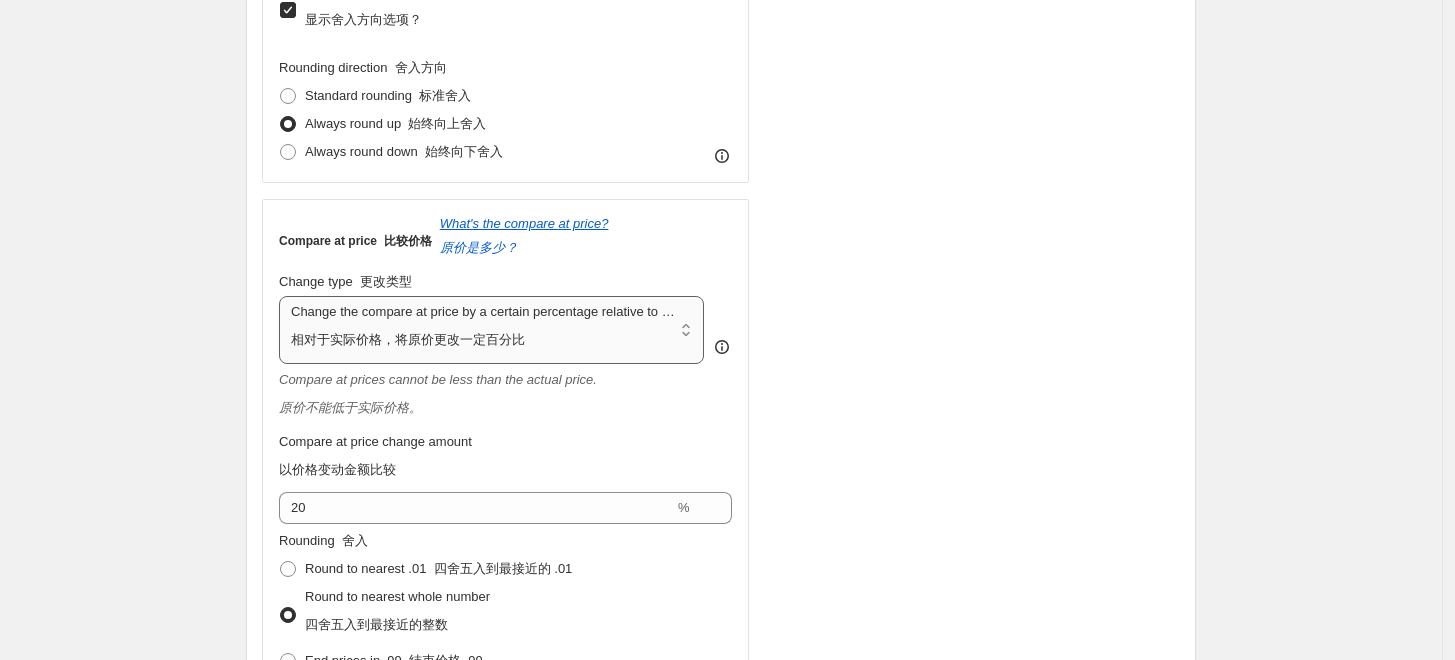 click on "Change the compare at price to the current price (sale) Change the compare at price to a certain amount Change the compare at price by a certain amount Change the compare at price by a certain percentage Change the compare at price by a certain amount relative to the actual price Change the compare at price by a certain percentage relative to the actual price Don't change the compare at price Remove the compare at price" at bounding box center (491, 330) 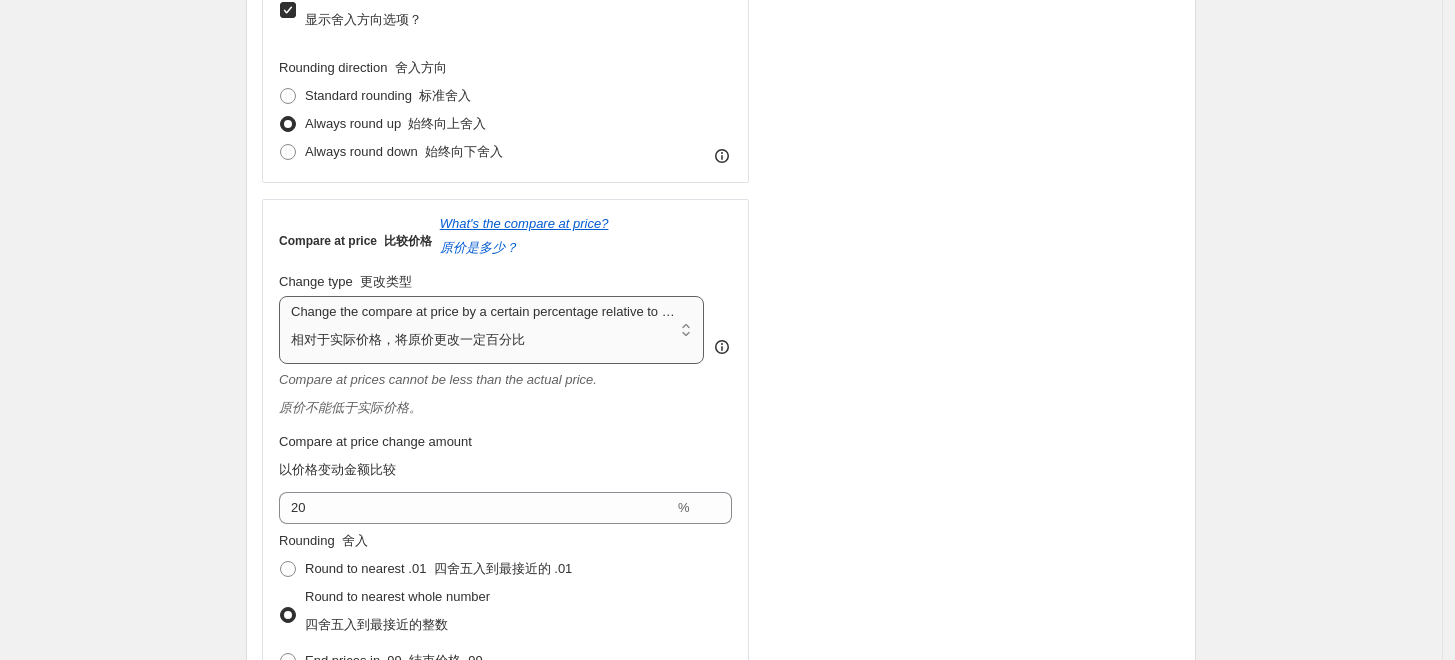 click on "Change the compare at price to the current price (sale) Change the compare at price to a certain amount Change the compare at price by a certain amount Change the compare at price by a certain percentage Change the compare at price by a certain amount relative to the actual price Change the compare at price by a certain percentage relative to the actual price Don't change the compare at price Remove the compare at price" at bounding box center [491, 330] 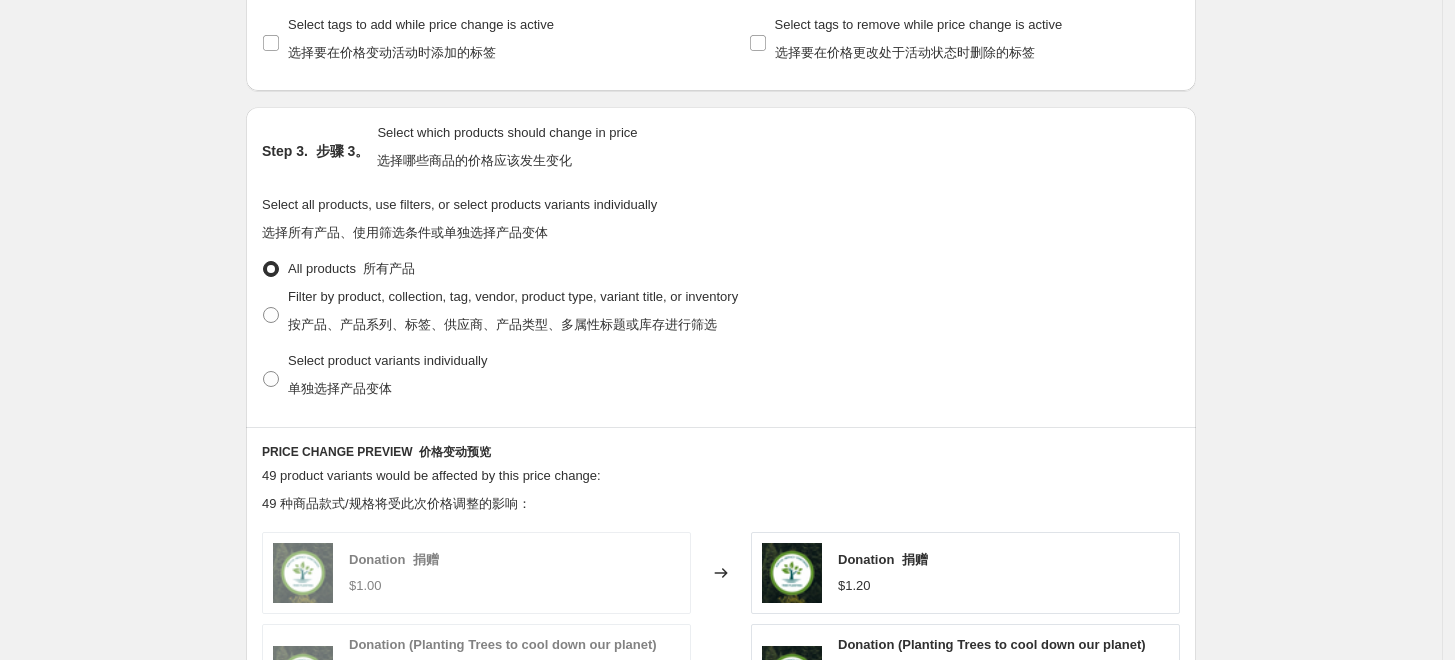 scroll, scrollTop: 1444, scrollLeft: 0, axis: vertical 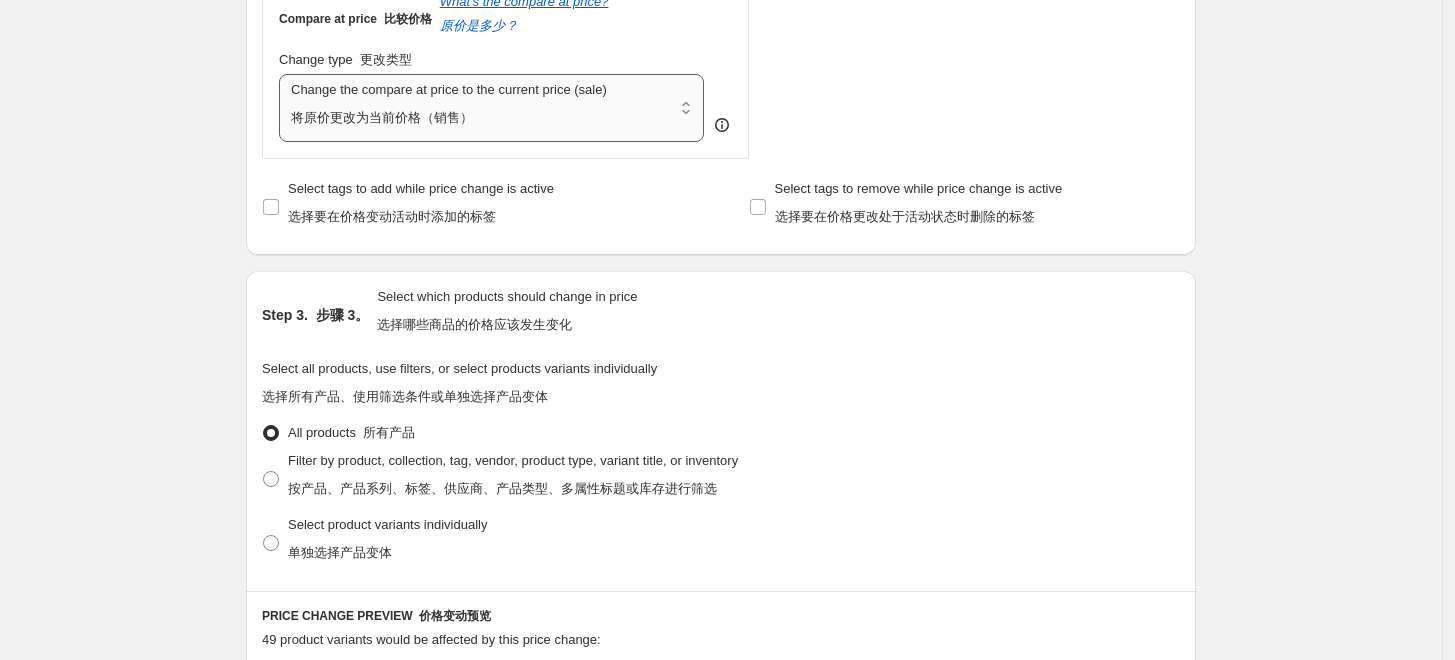click on "Change the compare at price to the current price (sale) Change the compare at price to a certain amount Change the compare at price by a certain amount Change the compare at price by a certain percentage Change the compare at price by a certain amount relative to the actual price Change the compare at price by a certain percentage relative to the actual price Don't change the compare at price Remove the compare at price" at bounding box center [491, 108] 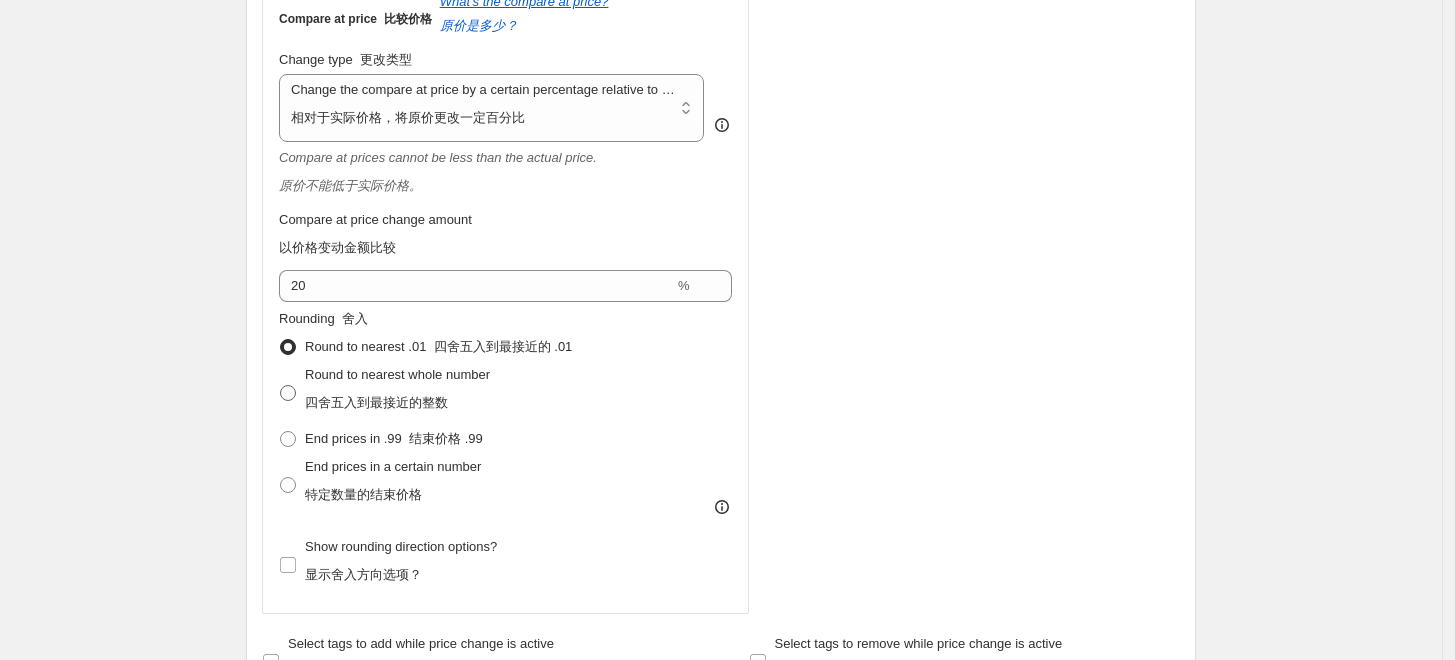 click on "四舍五入到最接近的整数" at bounding box center (376, 402) 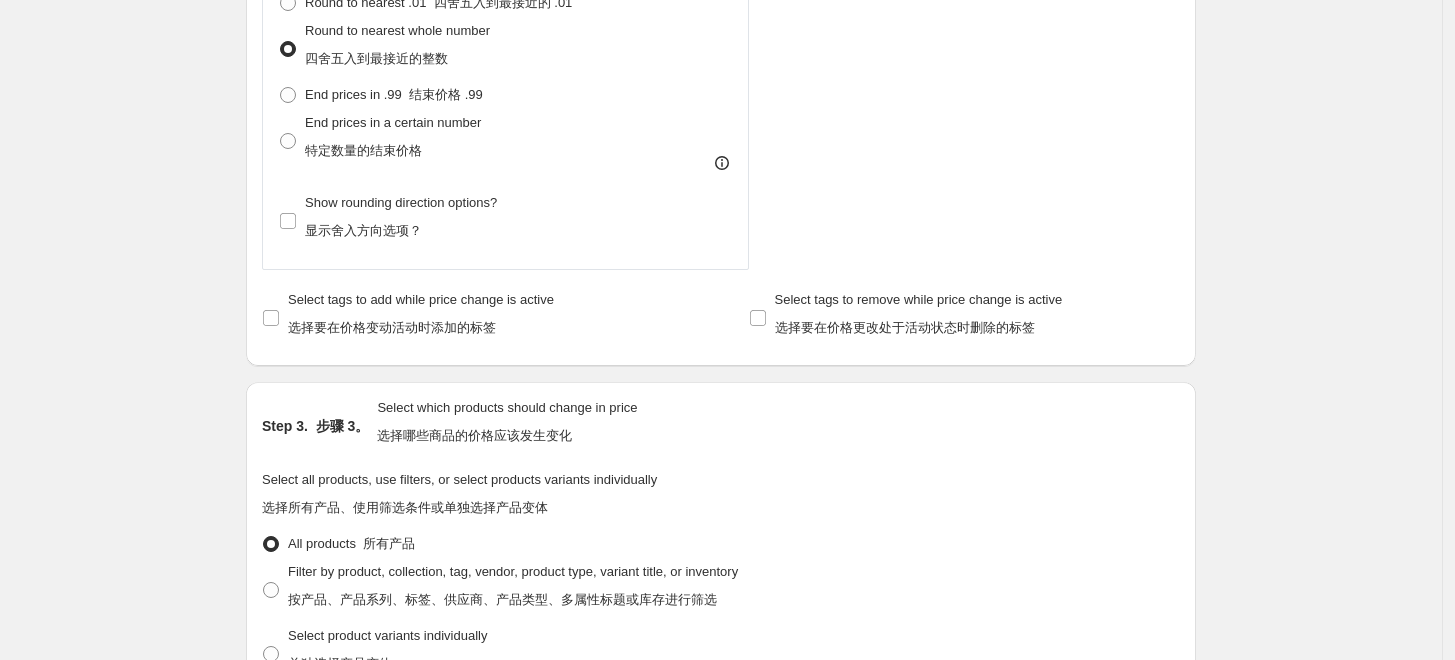 scroll, scrollTop: 1777, scrollLeft: 0, axis: vertical 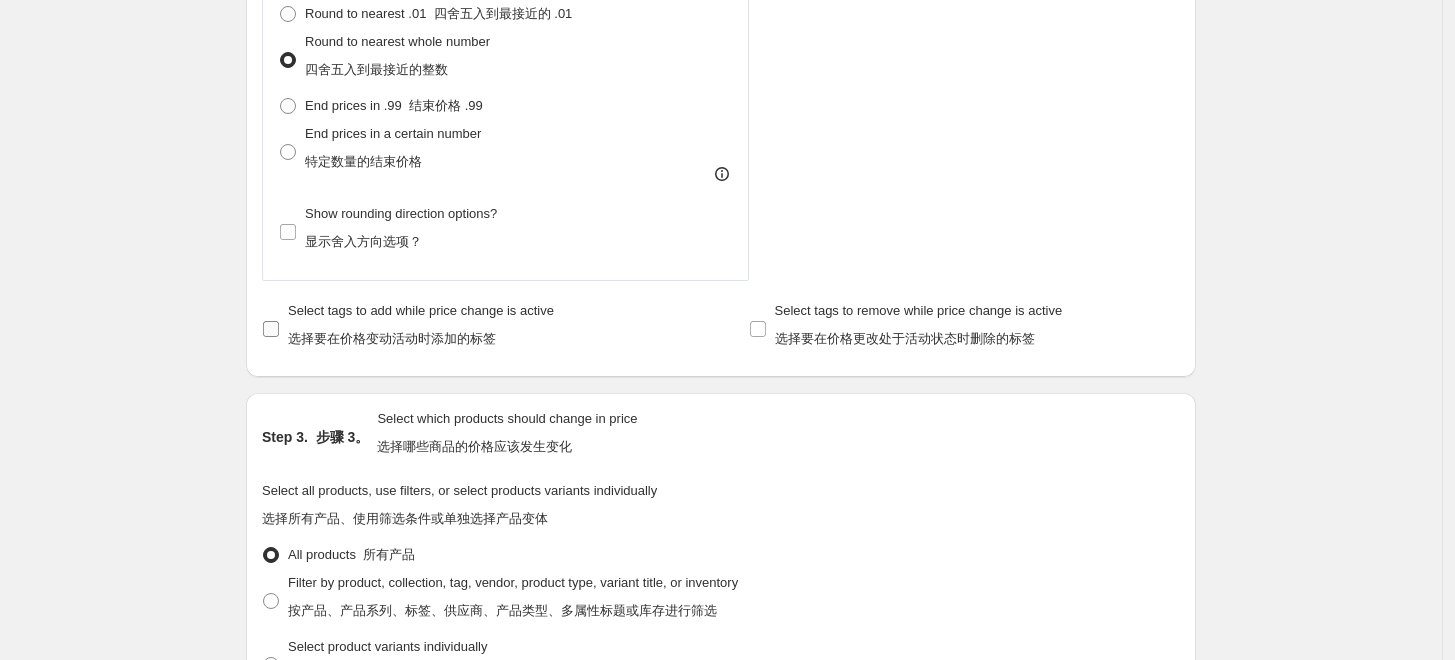 click on "Select tags to add while price change is active 选择要在价格变动活动时添加的标签" at bounding box center [421, 324] 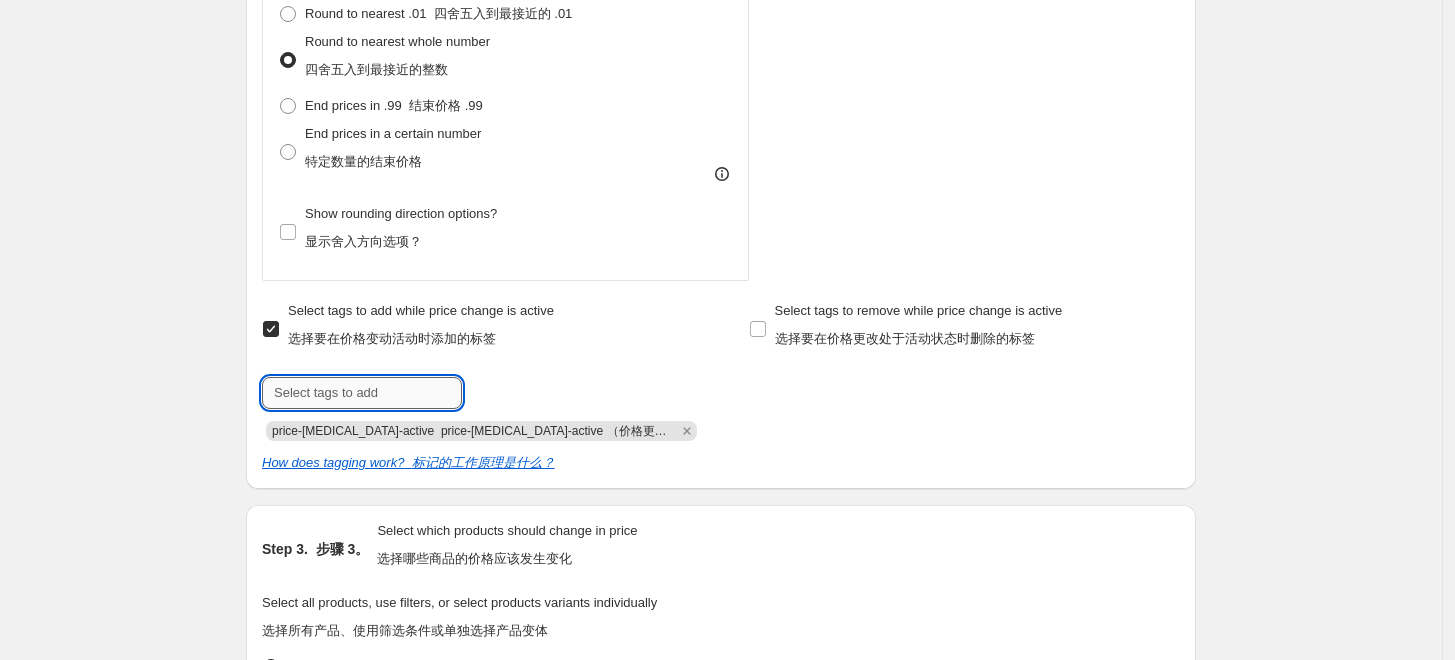 click at bounding box center [362, 393] 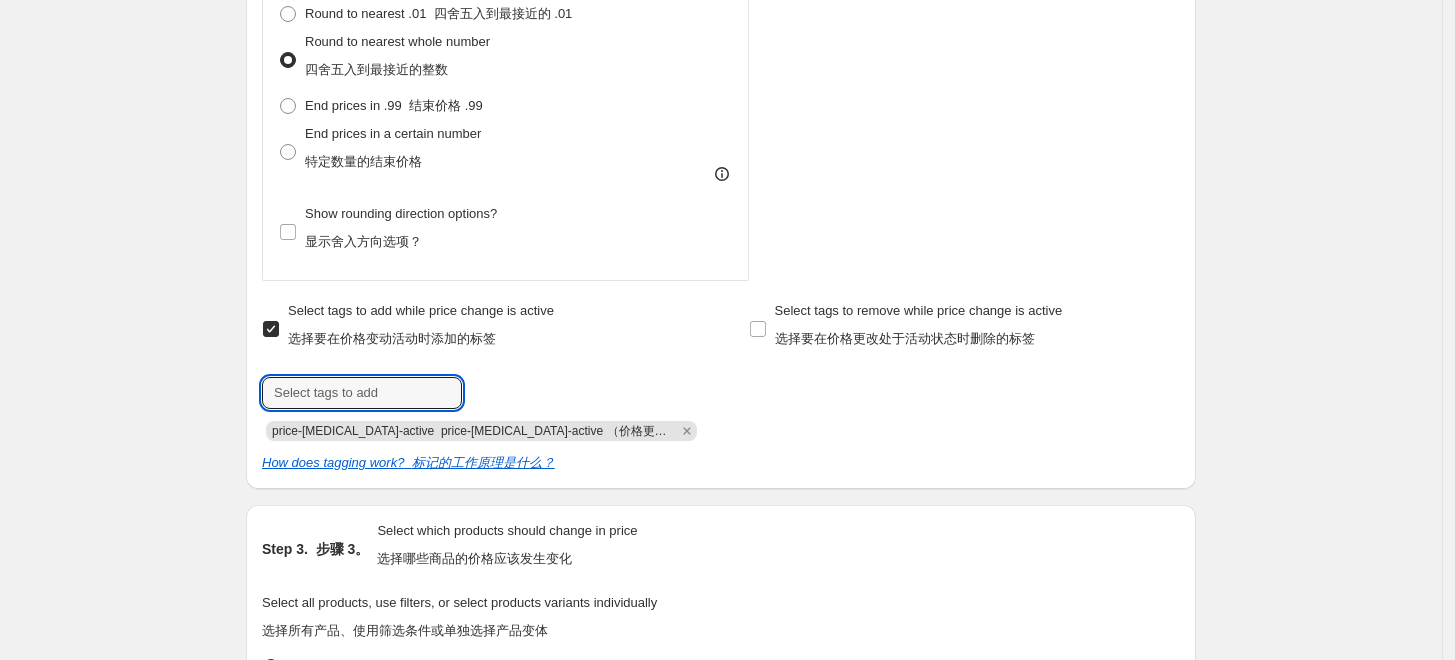 click on "Select tags to add while price change is active 选择要在价格变动活动时添加的标签" at bounding box center [421, 324] 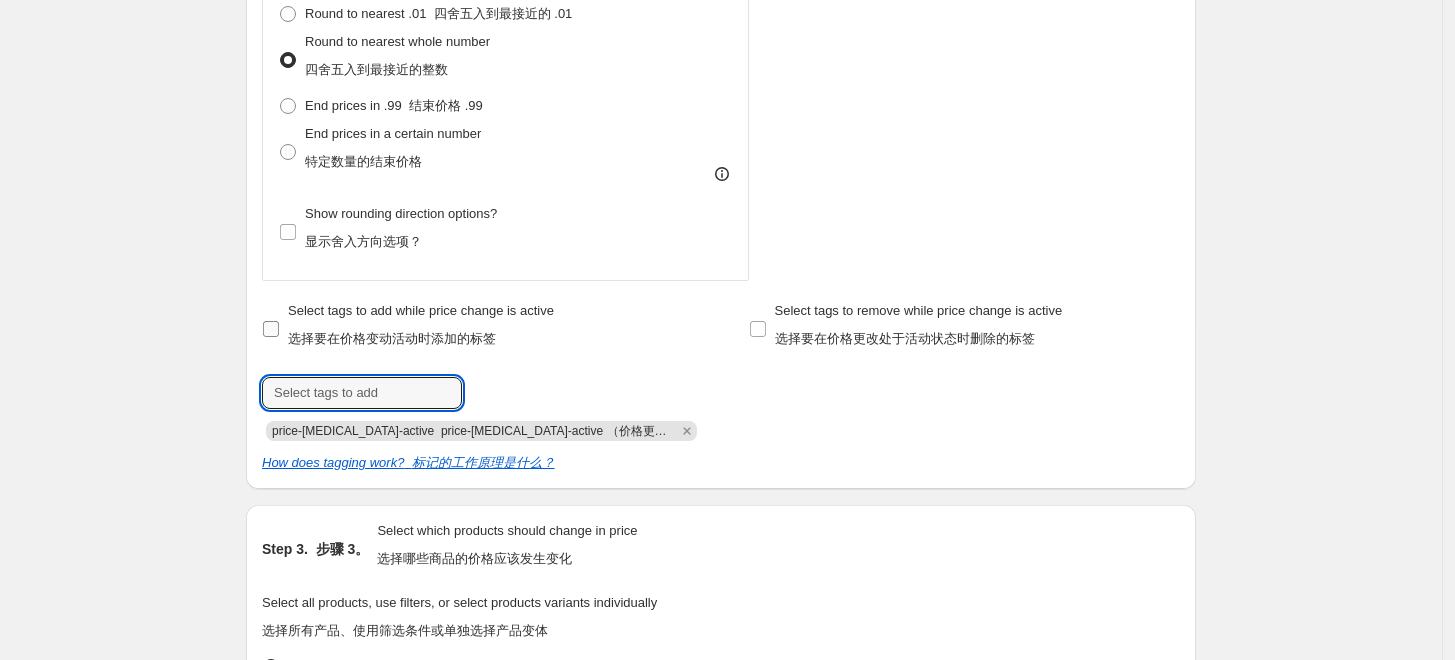 checkbox on "false" 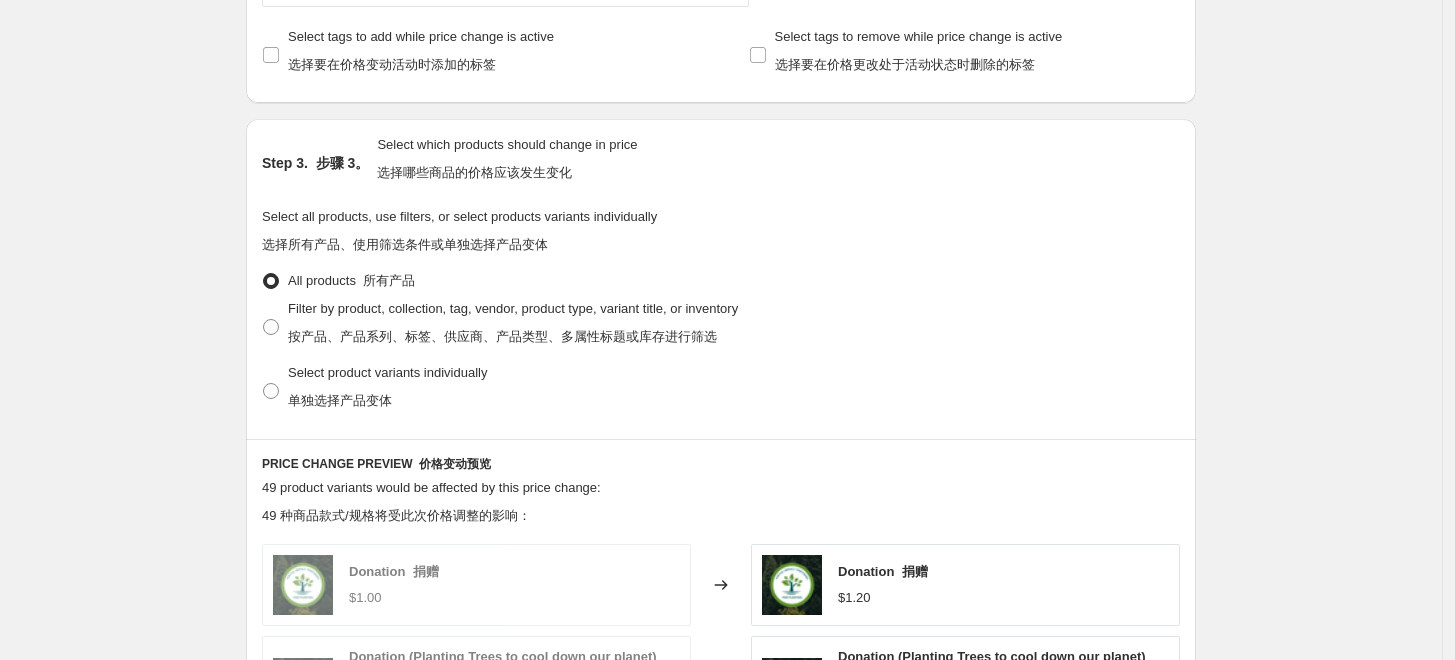 scroll, scrollTop: 2222, scrollLeft: 0, axis: vertical 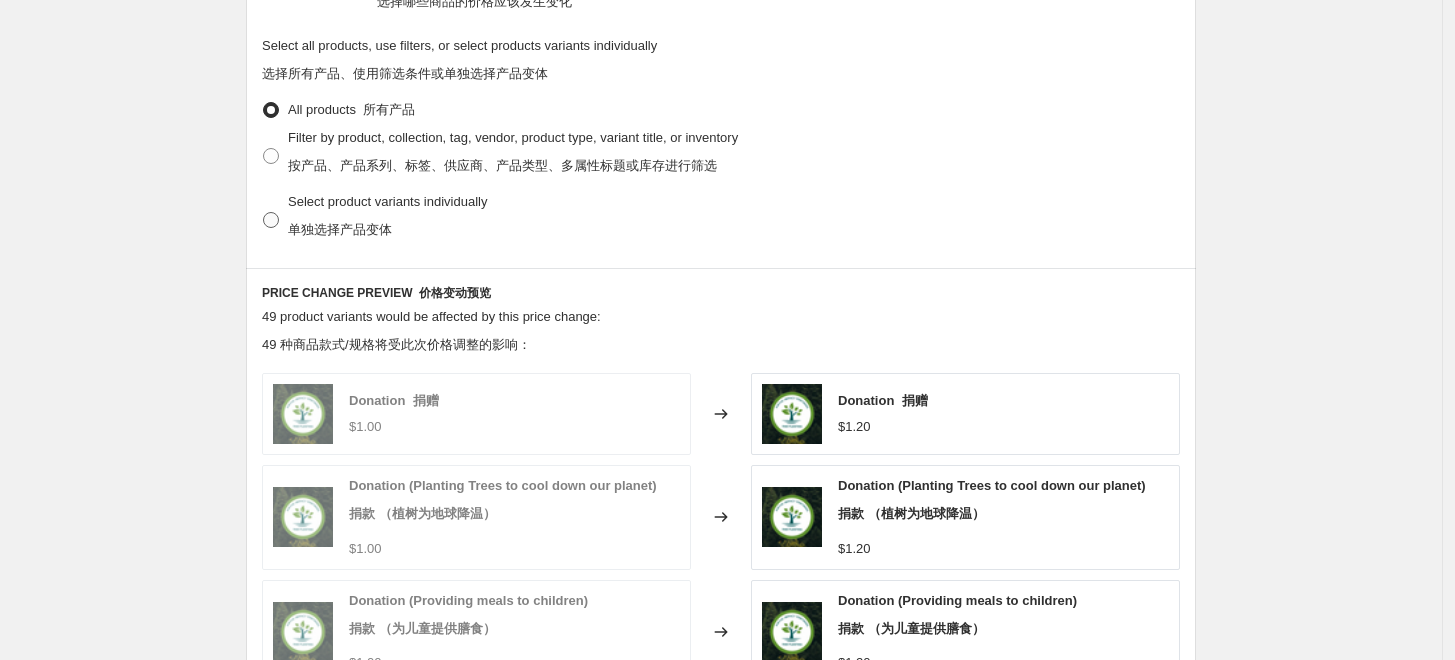 click on "单独选择产品变体" at bounding box center [340, 229] 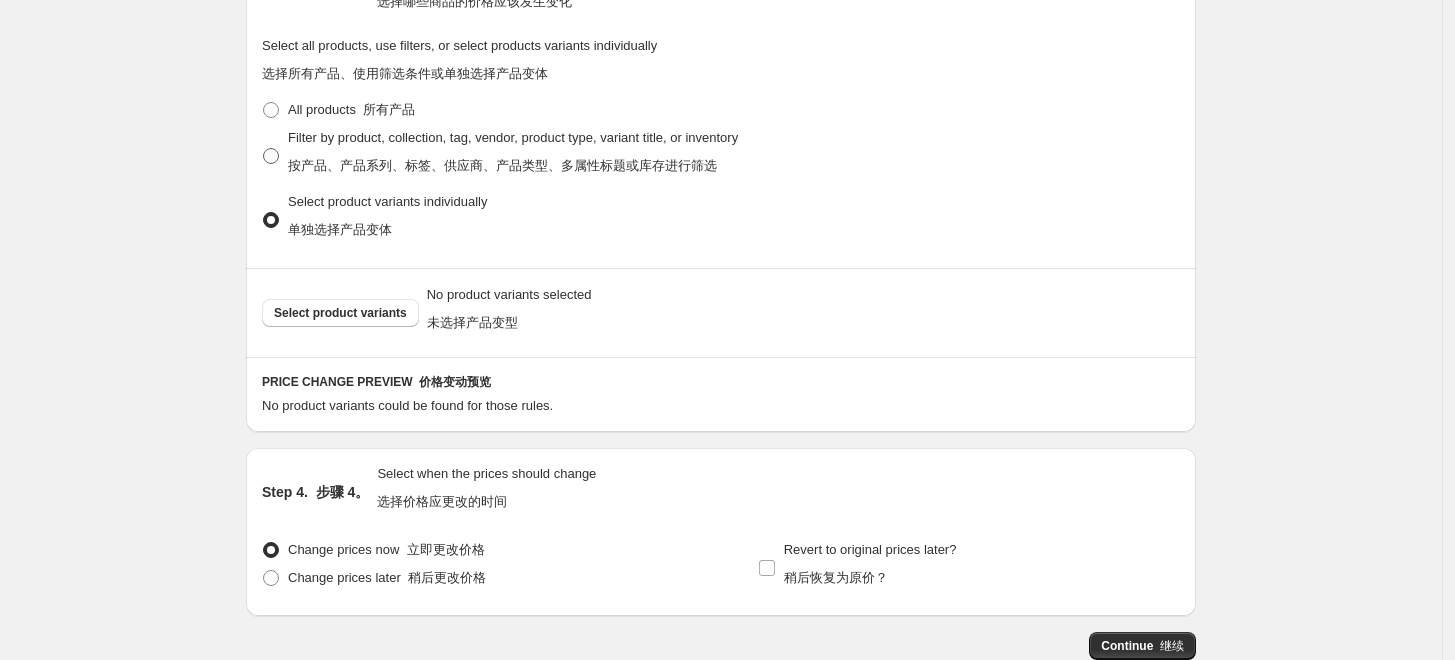 click on "Filter by product, collection, tag, vendor, product type, variant title, or inventory 按产品、产品系列、标签、供应商、产品类型、多属性标题或库存进行筛选" at bounding box center [513, 156] 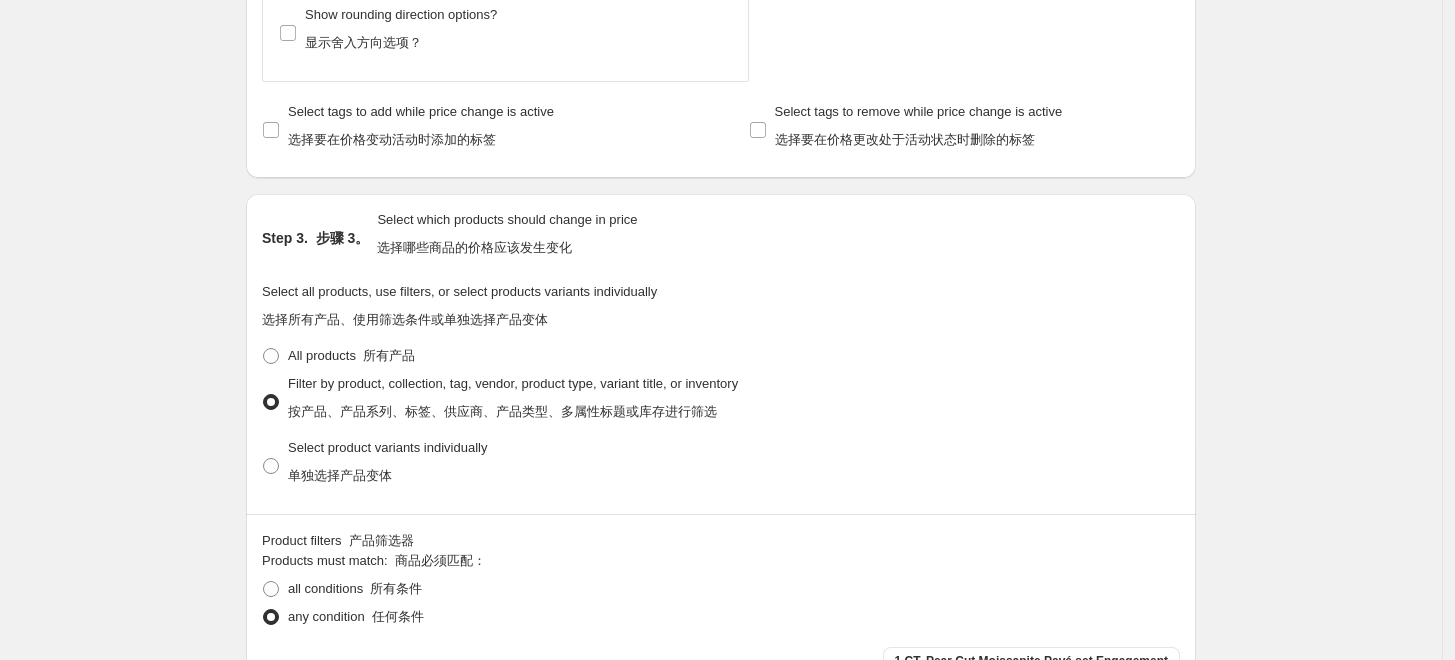 scroll, scrollTop: 2111, scrollLeft: 0, axis: vertical 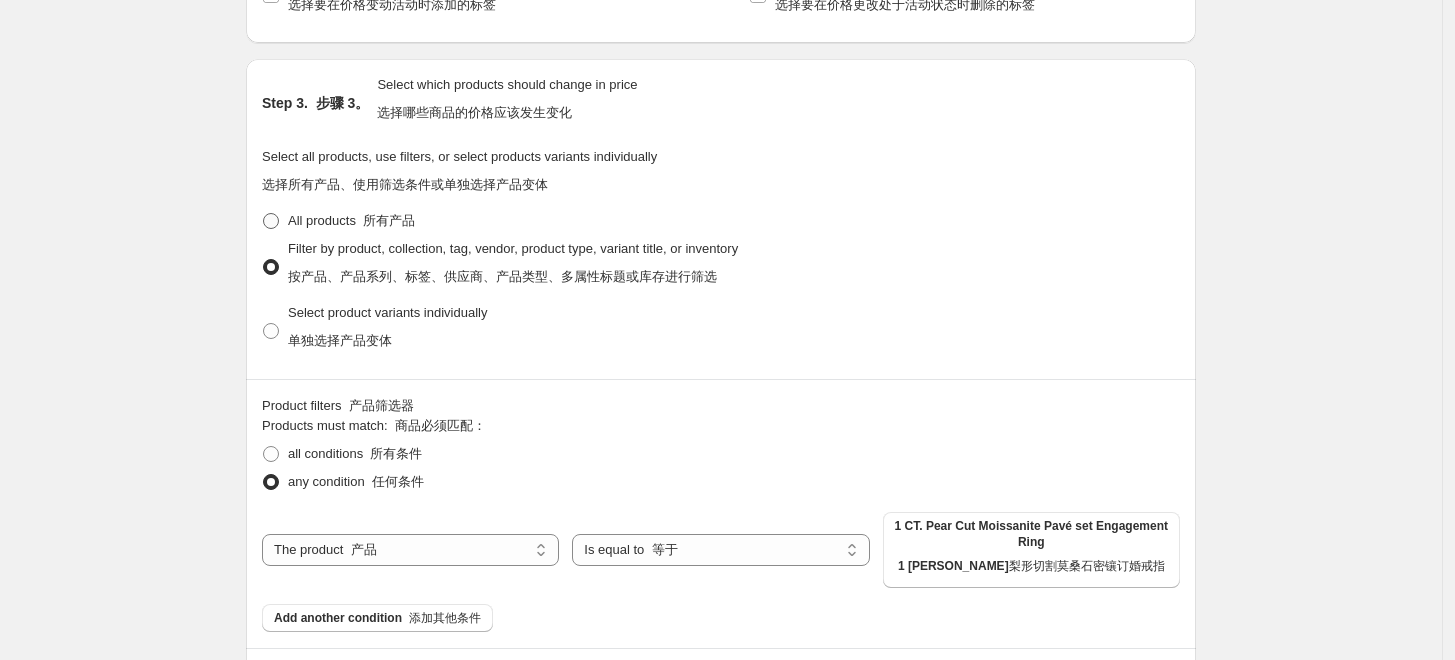 click at bounding box center (271, 221) 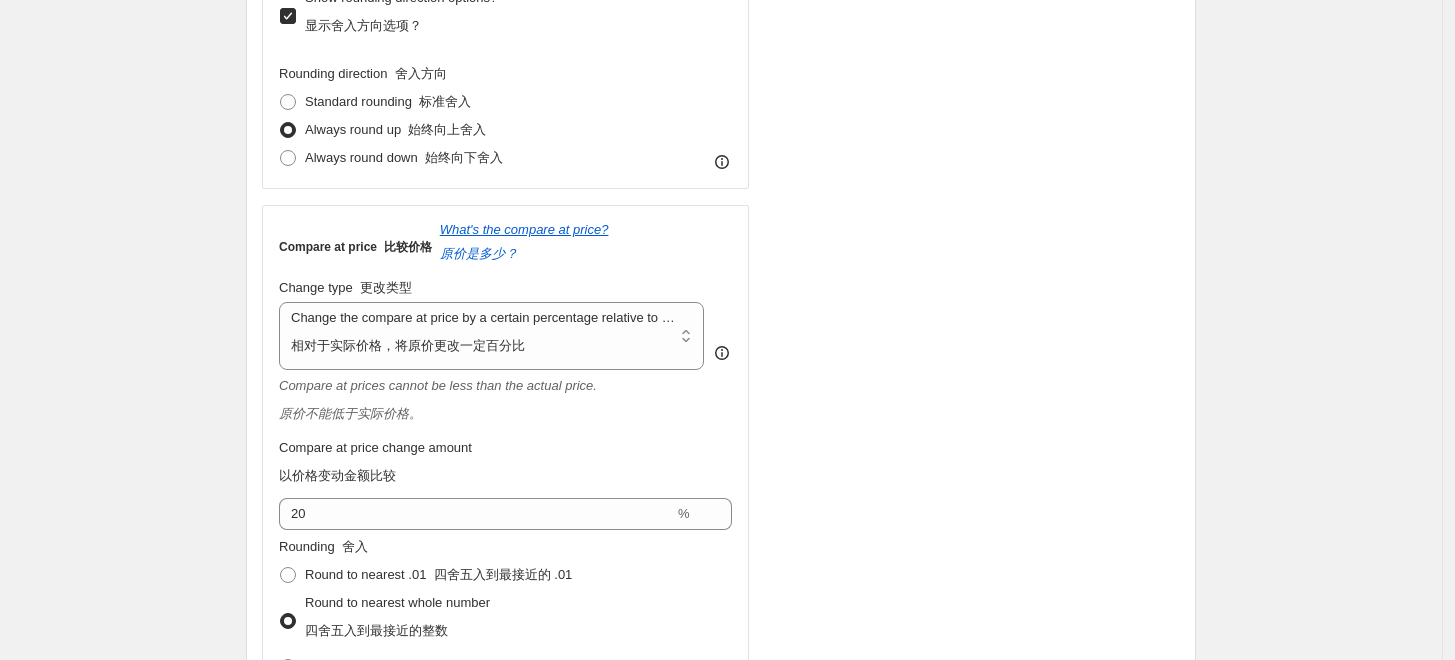 scroll, scrollTop: 1406, scrollLeft: 0, axis: vertical 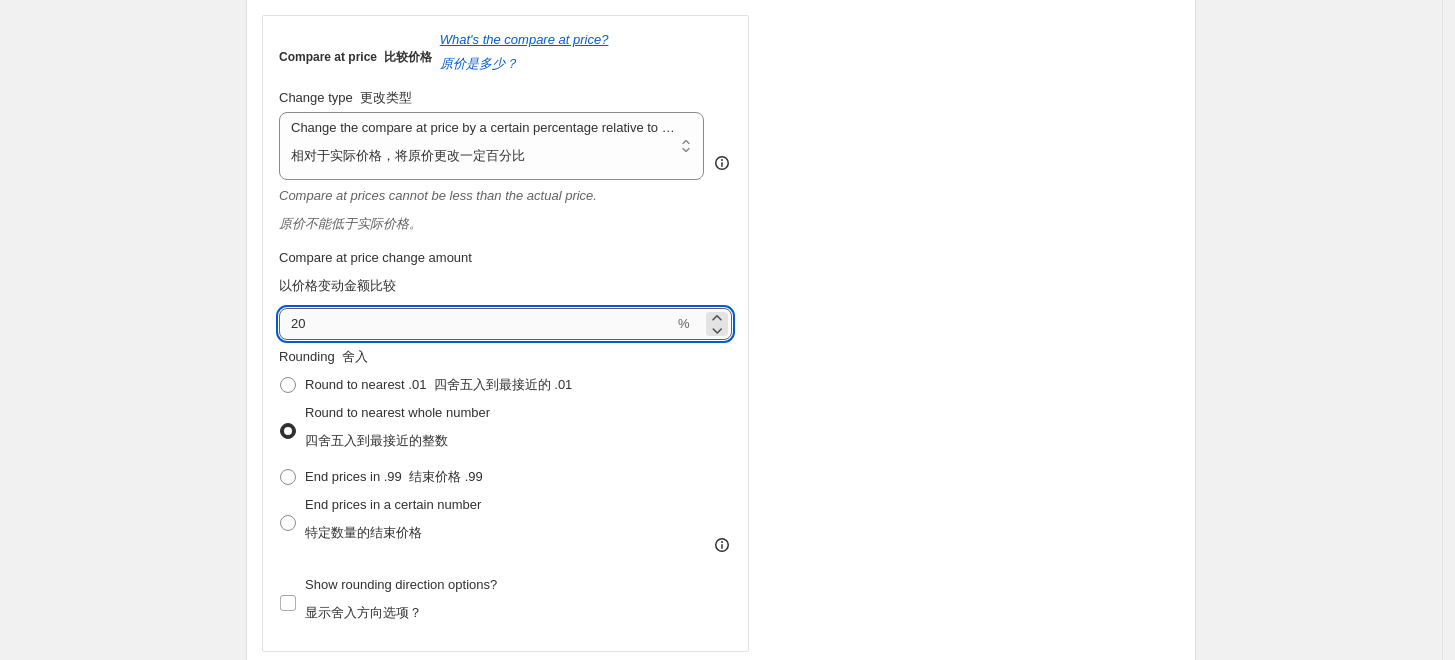 click on "20" at bounding box center (476, 324) 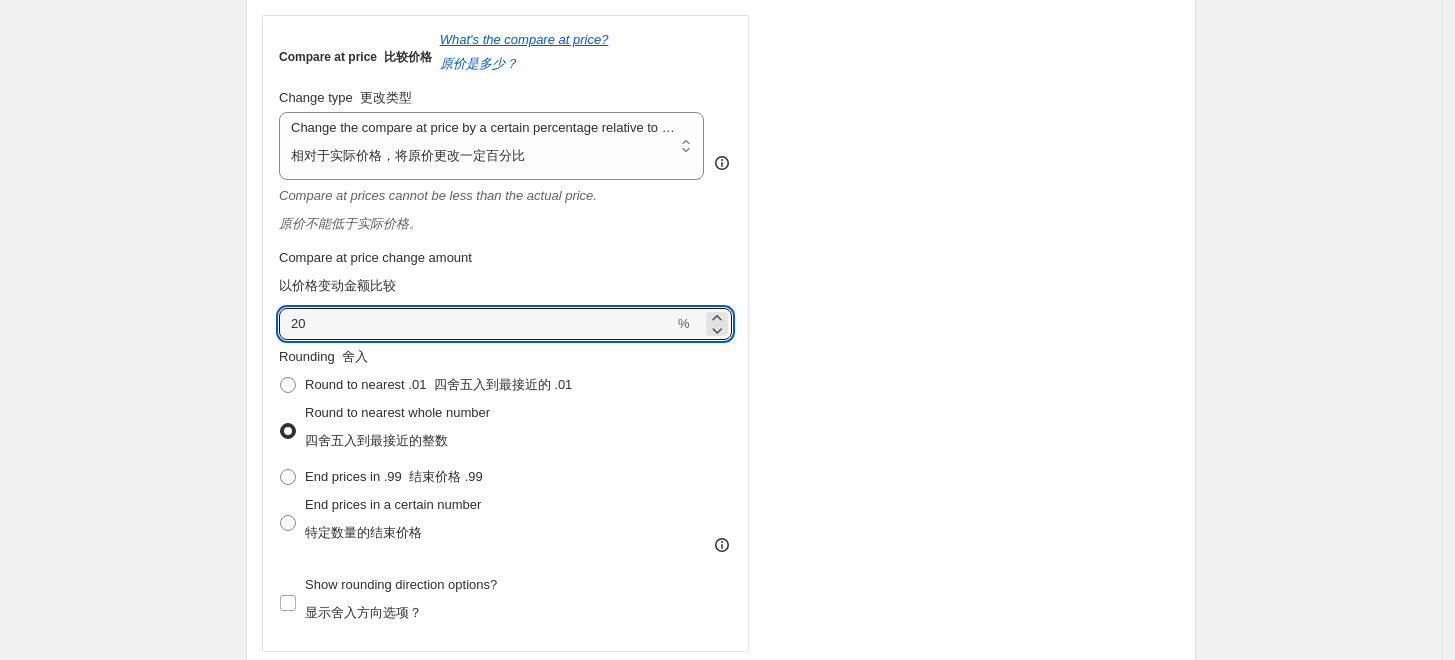 click on "STOREFRONT EXAMPLE    店面示例 Donation    捐赠 $1.00 Changed to Donation    捐赠 $1.20 The storefront appearance of products is determined by the active Shopify theme and may vary from the example shown above 产品的店面外观由活跃的 Shopify 模板决定，可能与上面显示的示例不同" at bounding box center (982, -83) 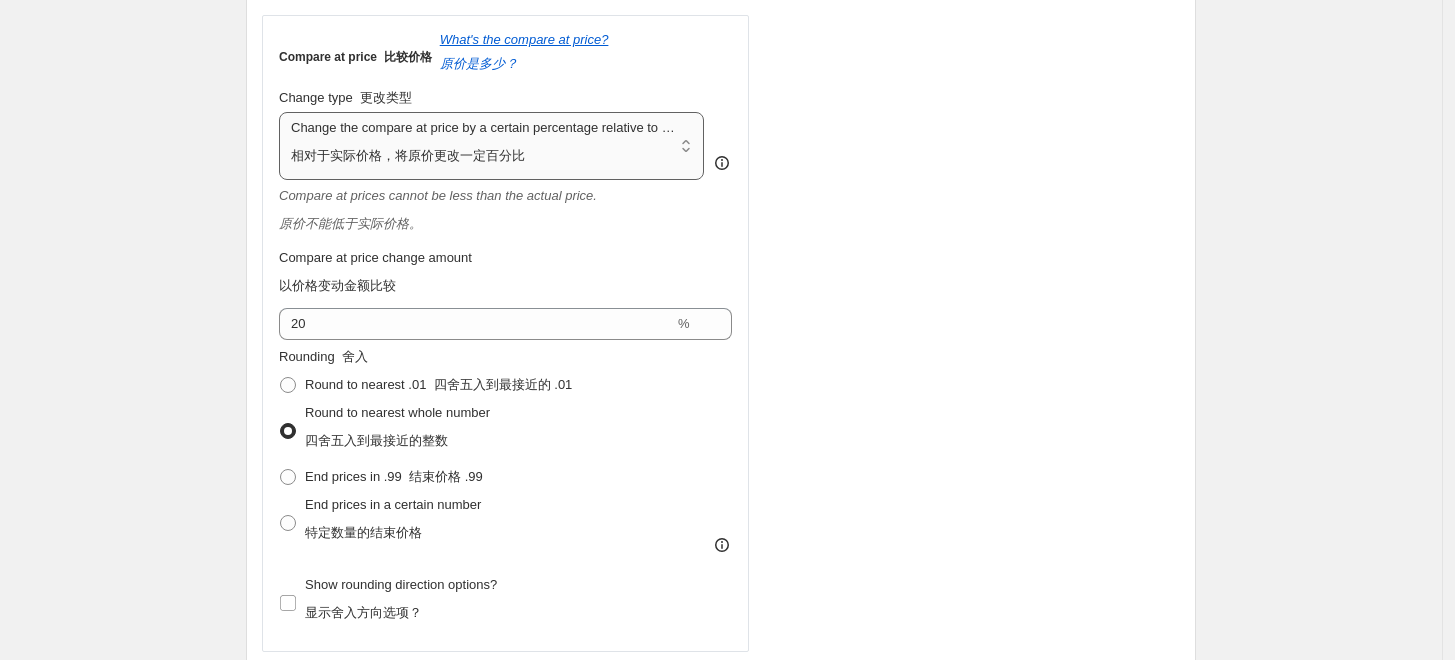 click on "Change the compare at price to the current price (sale) Change the compare at price to a certain amount Change the compare at price by a certain amount Change the compare at price by a certain percentage Change the compare at price by a certain amount relative to the actual price Change the compare at price by a certain percentage relative to the actual price Don't change the compare at price Remove the compare at price" at bounding box center [491, 146] 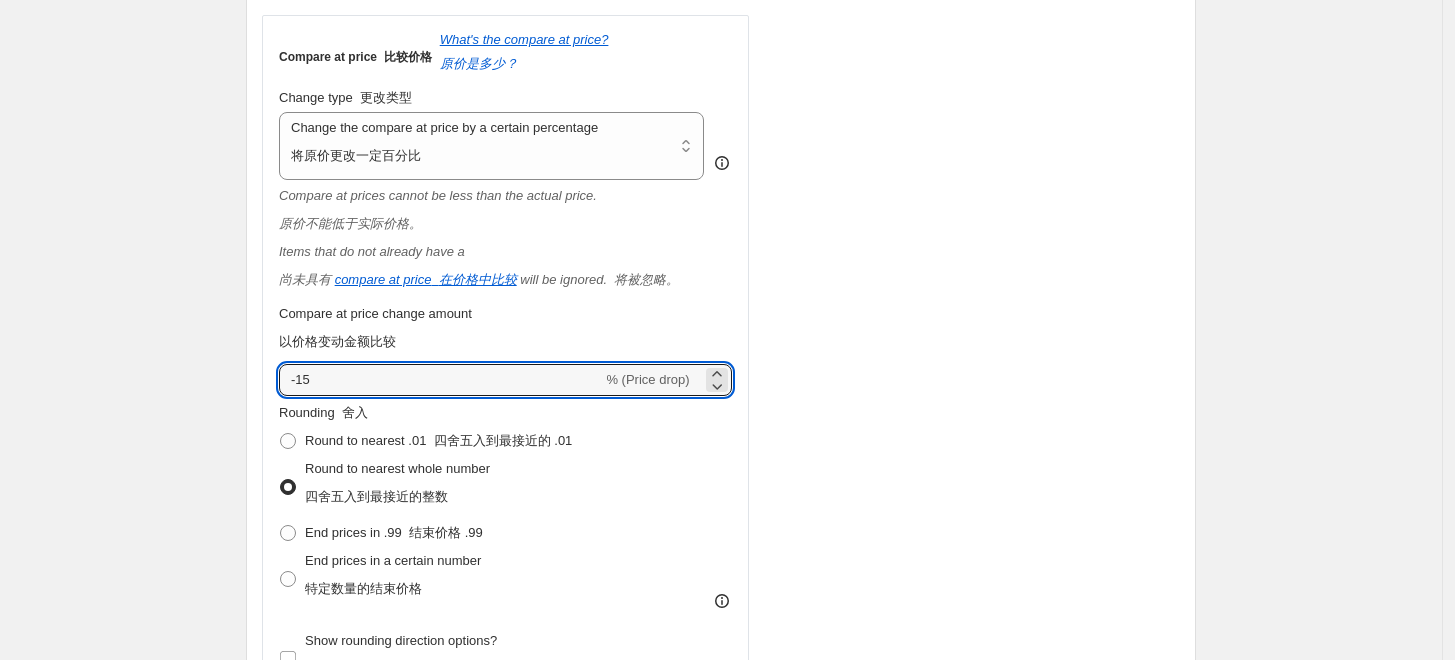 drag, startPoint x: 372, startPoint y: 386, endPoint x: 221, endPoint y: 390, distance: 151.05296 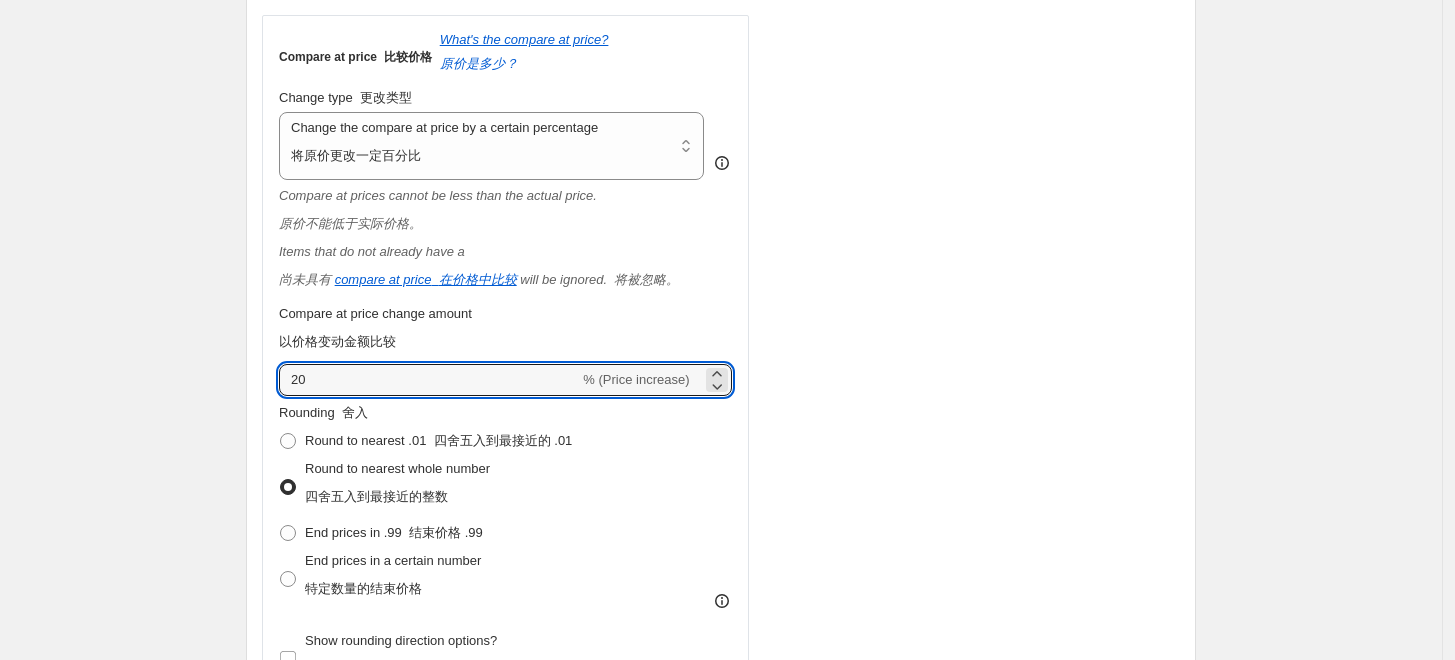type on "20" 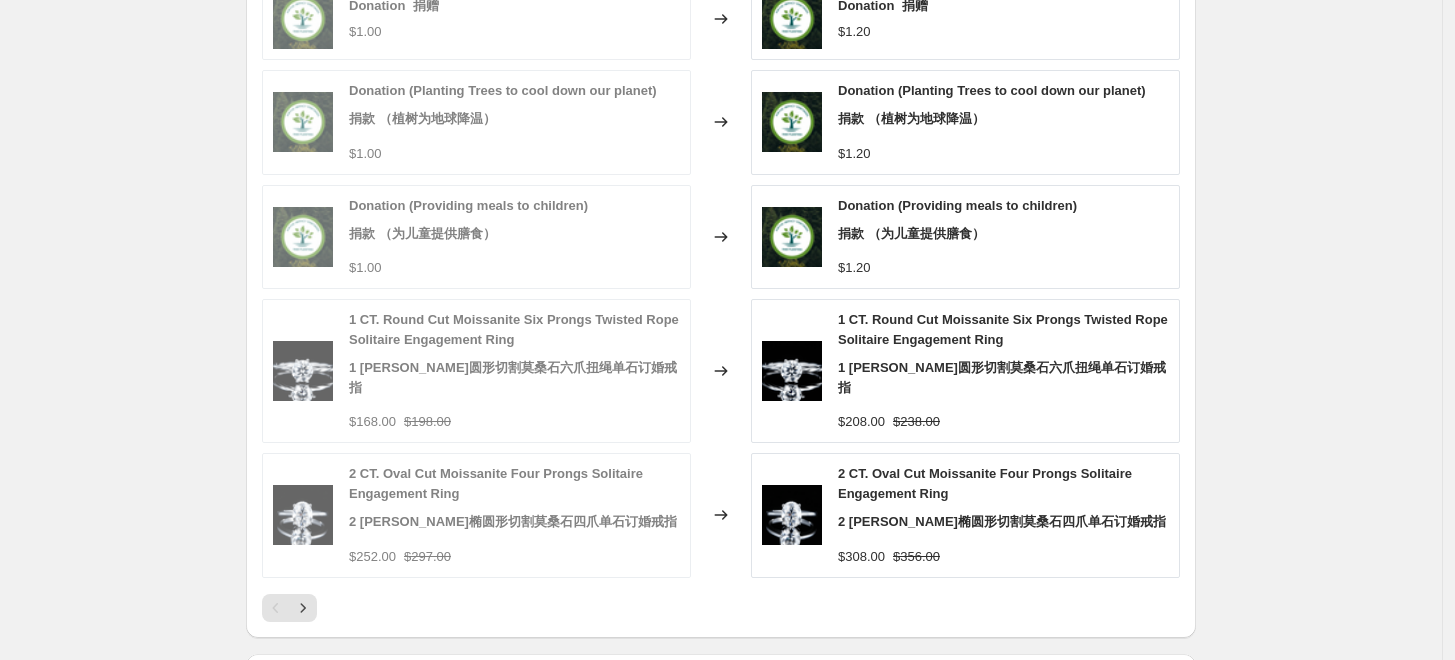 scroll, scrollTop: 2850, scrollLeft: 0, axis: vertical 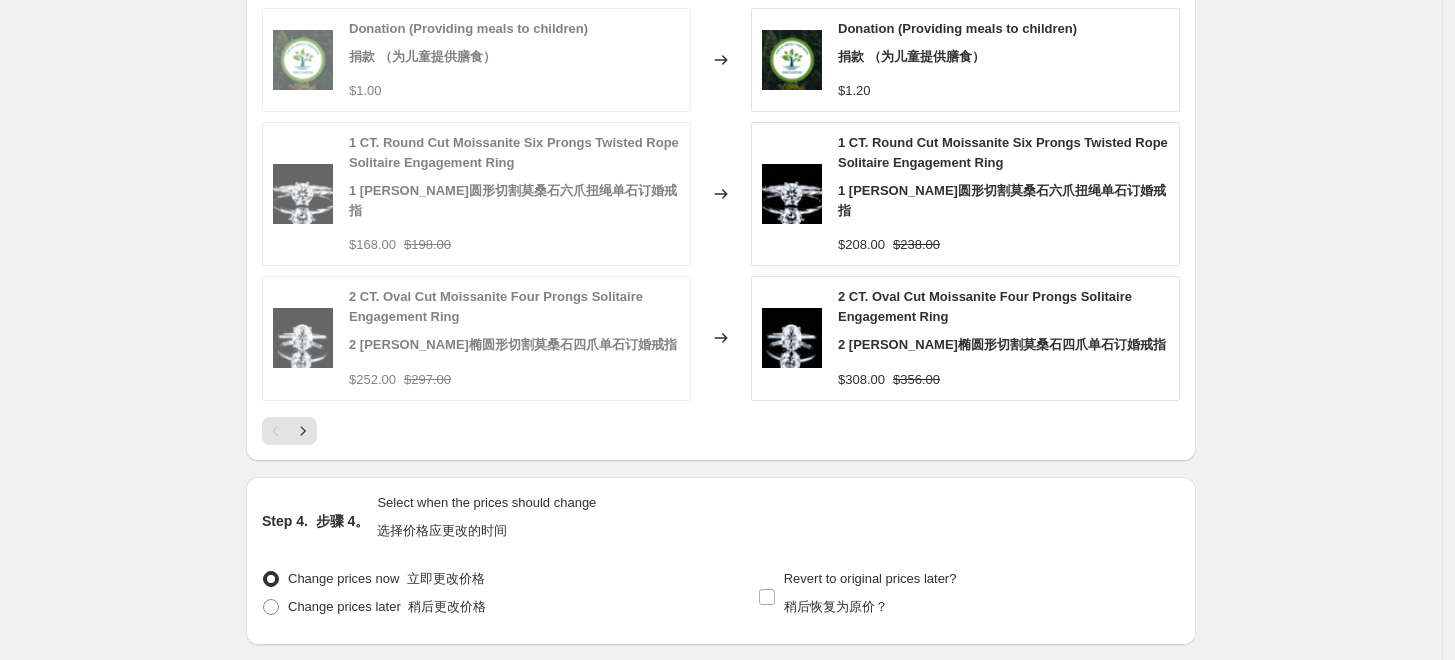 click on "Create new price [MEDICAL_DATA]. This page is ready Create new price [MEDICAL_DATA] 创建新的价格更改作业 Draft    草案 Step 1.    步骤 1. Optionally give your price [MEDICAL_DATA] a title (eg "March 30% off sale on boots") （可选）为您的价格更改工作指定一个标题（例如“[DATE]% 的靴子折扣”） [DATE] 10:23:09 AM Price [MEDICAL_DATA] This title is just for internal use, customers won't see it 此标题仅供内部使用，客户不会看到 Step 2.    步骤 2。 Select how the prices should change 选择价格应如何更改 Use bulk price change rules 使用批量价格更改规则 Set product prices individually 单独设置产品价格 Use CSV upload    使用 CSV 上传 Price    价格 Change type    更改类型 Change the price to a certain amount Change the price by a certain amount Change the price by a certain percentage Change the price to the current compare at price (price before sale) [PERSON_NAME]'t change the price Change price to certain cost margin    20" at bounding box center [721, -1002] 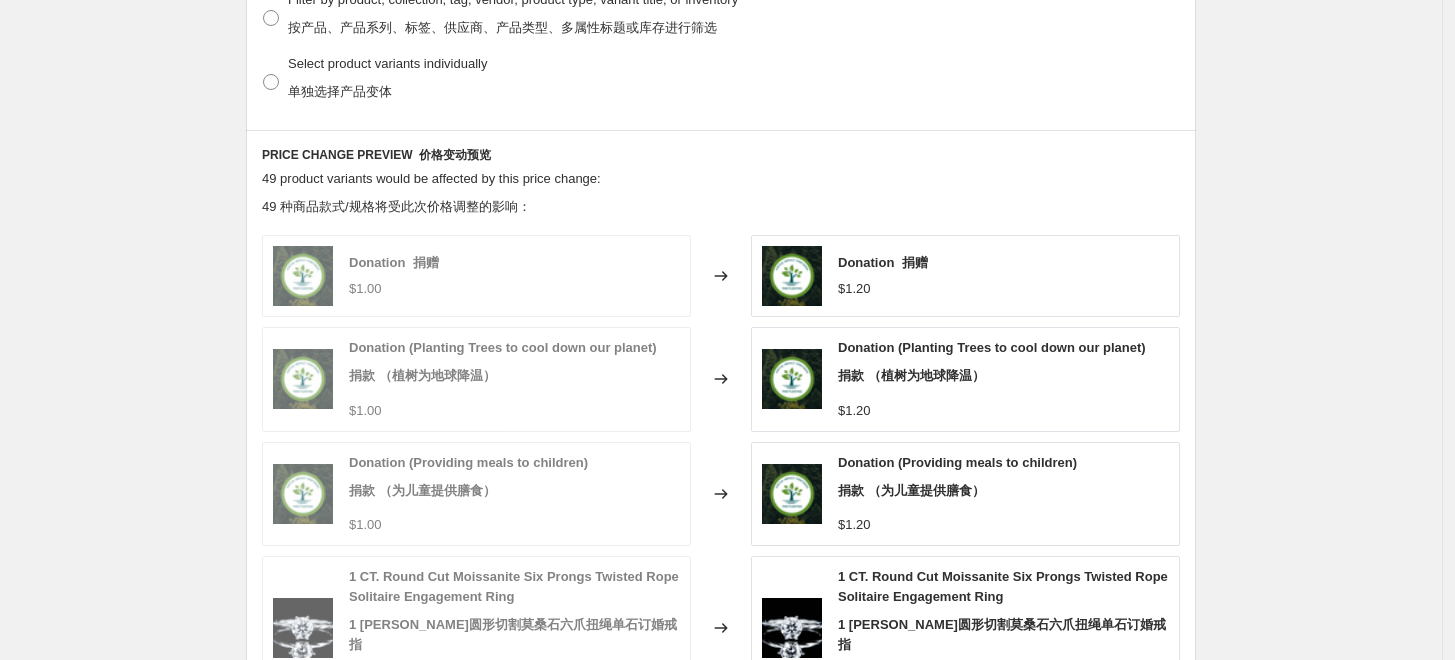 scroll, scrollTop: 2777, scrollLeft: 0, axis: vertical 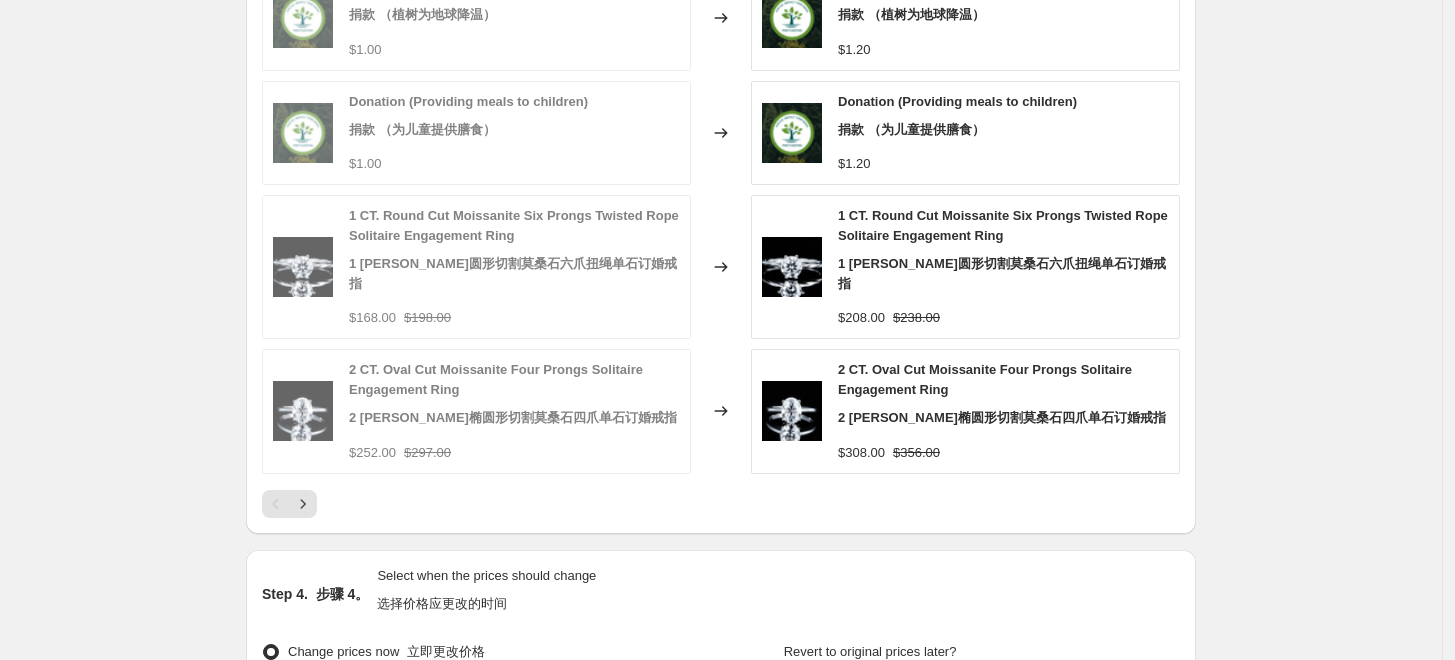 click on "Create new price [MEDICAL_DATA]. This page is ready Create new price [MEDICAL_DATA] 创建新的价格更改作业 Draft    草案 Step 1.    步骤 1. Optionally give your price [MEDICAL_DATA] a title (eg "March 30% off sale on boots") （可选）为您的价格更改工作指定一个标题（例如“[DATE]% 的靴子折扣”） [DATE] 10:23:09 AM Price [MEDICAL_DATA] This title is just for internal use, customers won't see it 此标题仅供内部使用，客户不会看到 Step 2.    步骤 2。 Select how the prices should change 选择价格应如何更改 Use bulk price change rules 使用批量价格更改规则 Set product prices individually 单独设置产品价格 Use CSV upload    使用 CSV 上传 Price    价格 Change type    更改类型 Change the price to a certain amount Change the price by a certain amount Change the price by a certain percentage Change the price to the current compare at price (price before sale) [PERSON_NAME]'t change the price Change price to certain cost margin    20" at bounding box center [721, -929] 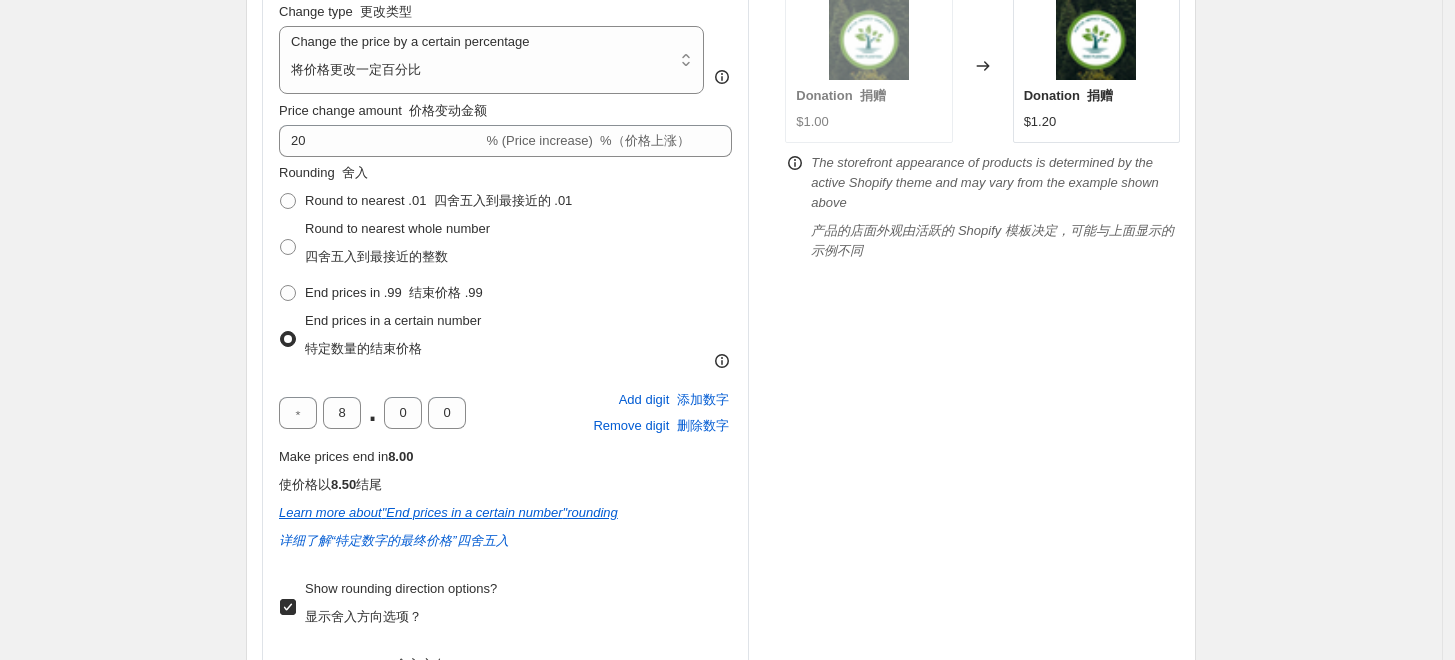 scroll, scrollTop: 555, scrollLeft: 0, axis: vertical 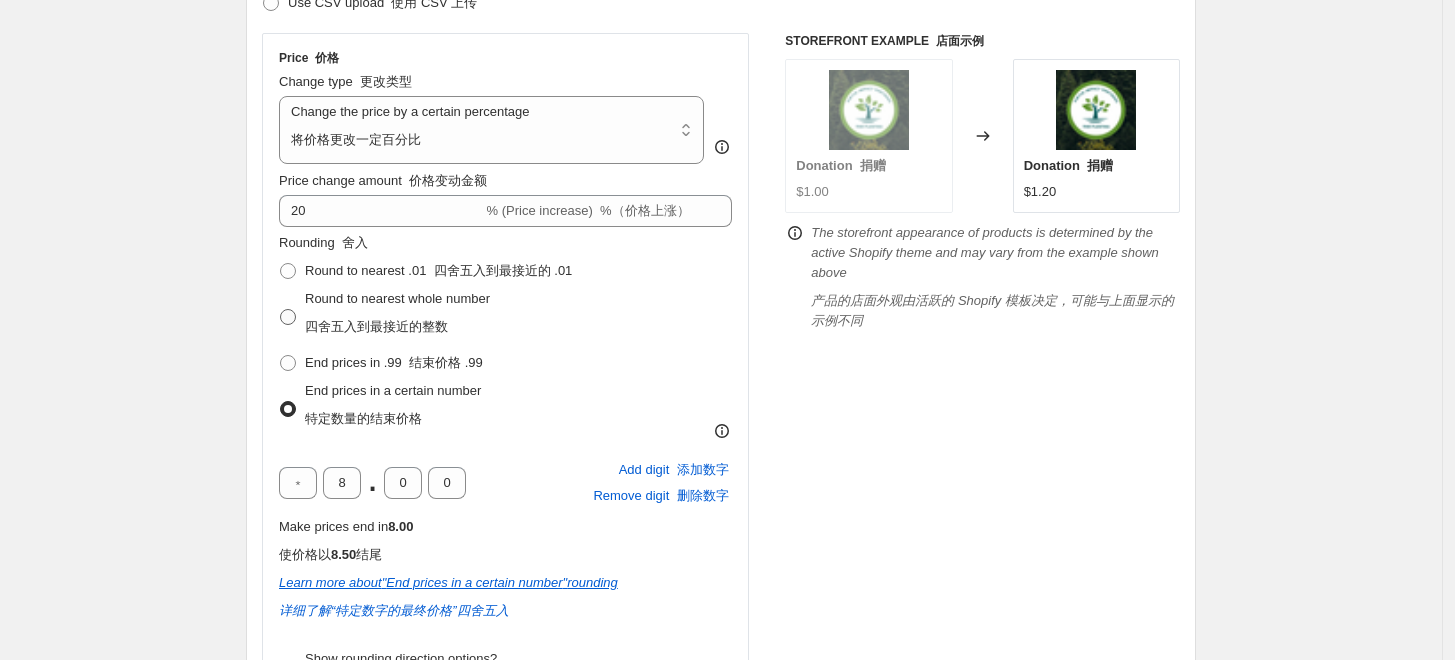 click on "Round to nearest whole number 四舍五入到最接近的整数" at bounding box center (384, 317) 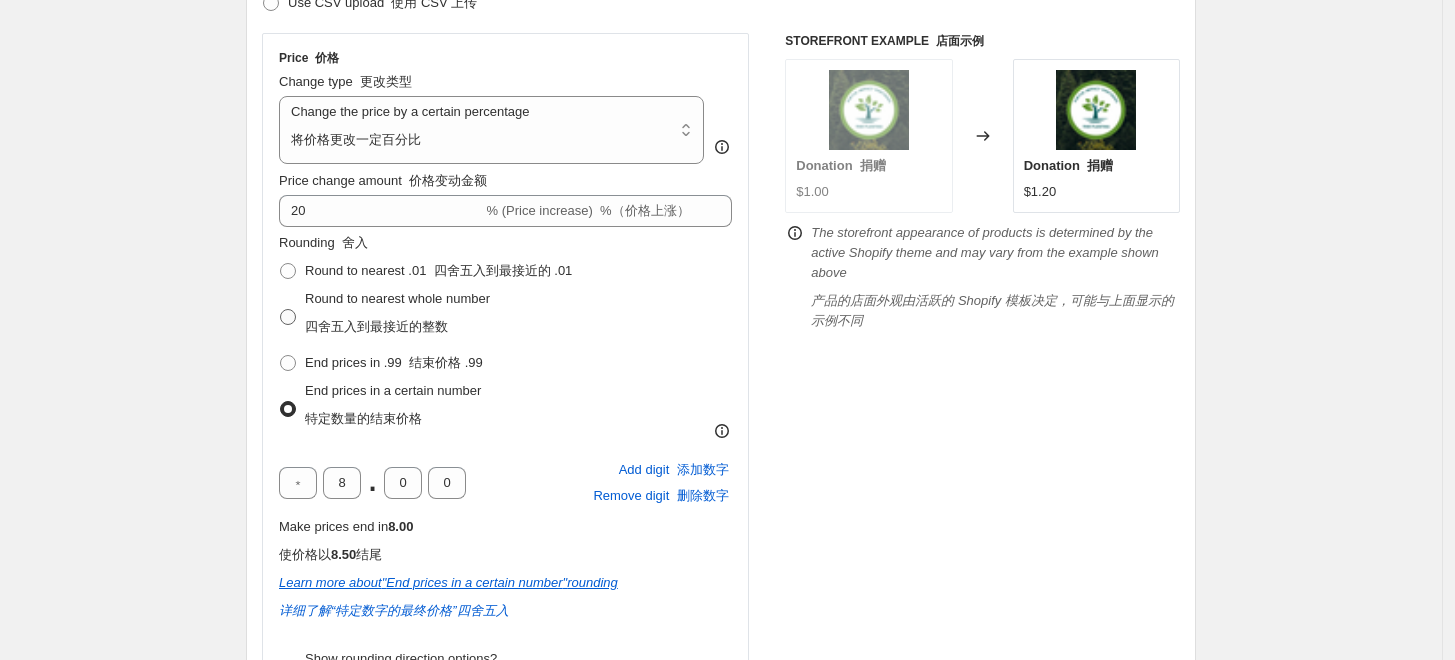 radio on "true" 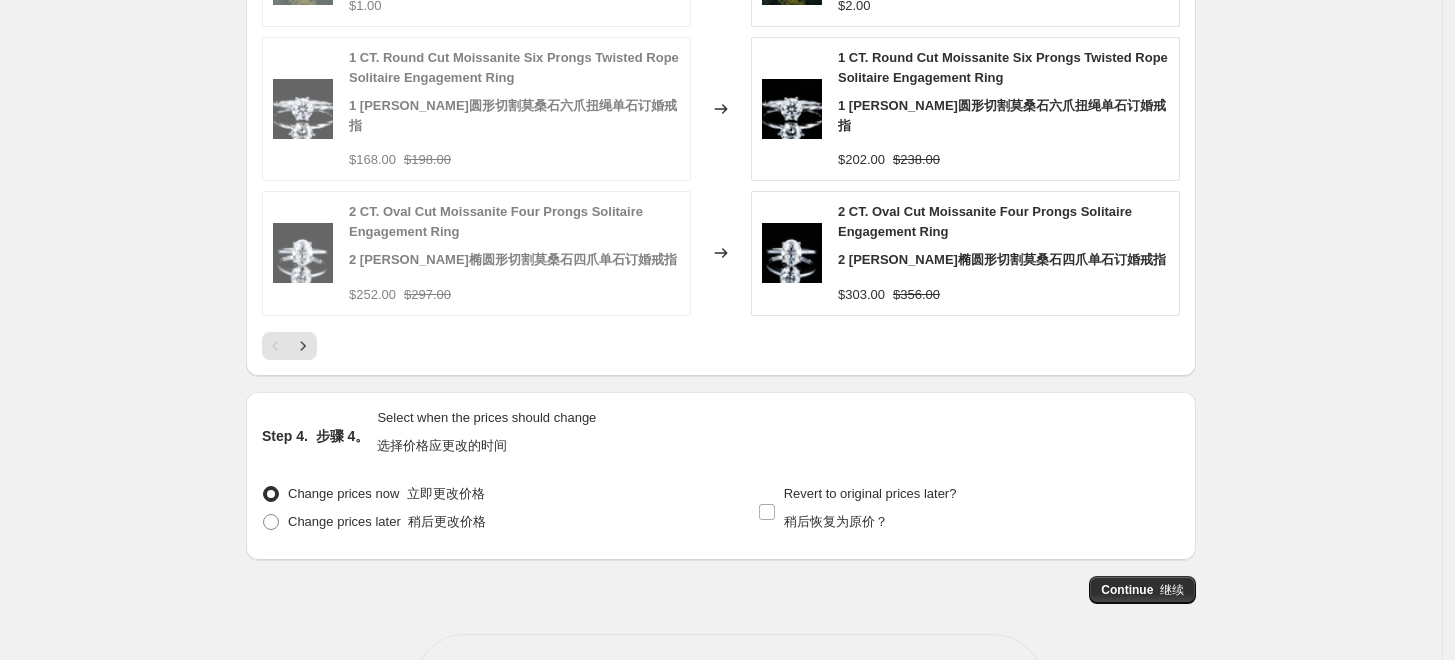 scroll, scrollTop: 2608, scrollLeft: 0, axis: vertical 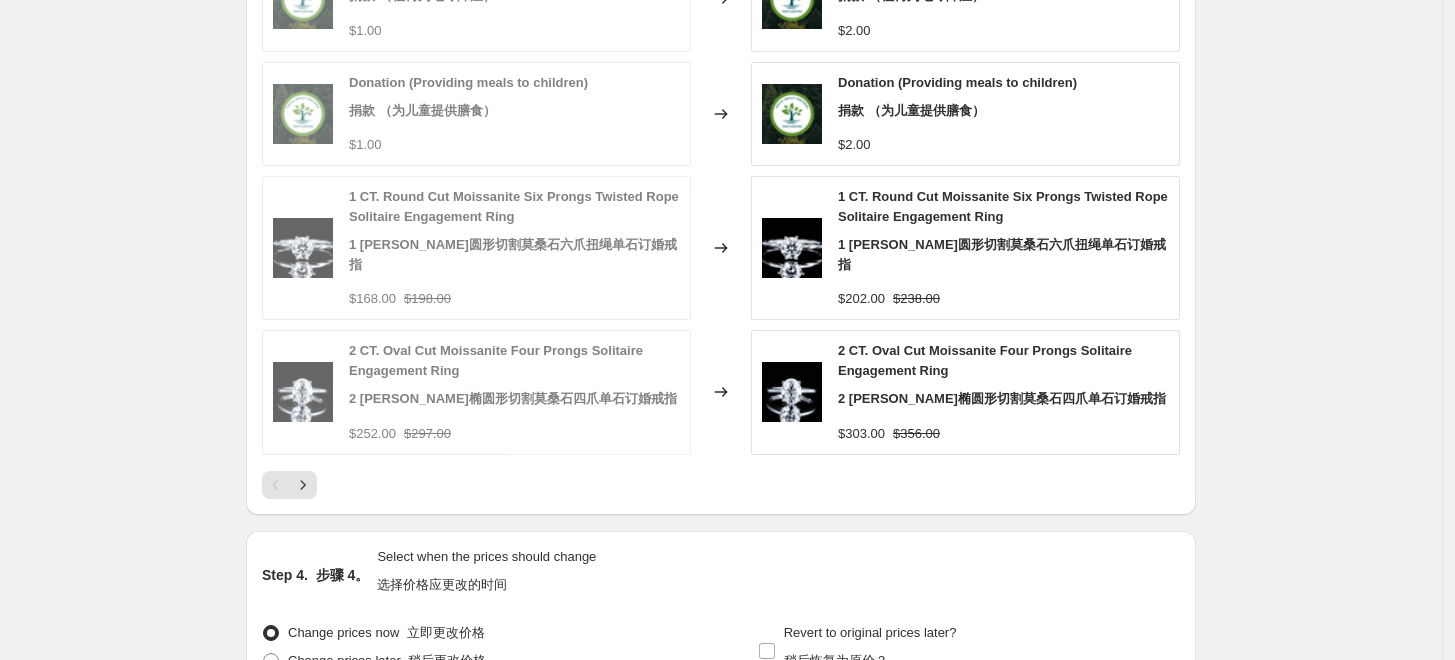 click on "Create new price [MEDICAL_DATA]. This page is ready Create new price [MEDICAL_DATA] 创建新的价格更改作业 Draft    草案 Step 1.    步骤 1. Optionally give your price [MEDICAL_DATA] a title (eg "March 30% off sale on boots") （可选）为您的价格更改工作指定一个标题（例如“[DATE]% 的靴子折扣”） [DATE] 10:23:09 AM Price [MEDICAL_DATA] This title is just for internal use, customers won't see it 此标题仅供内部使用，客户不会看到 Step 2.    步骤 2。 Select how the prices should change 选择价格应如何更改 Use bulk price change rules 使用批量价格更改规则 Set product prices individually 单独设置产品价格 Use CSV upload    使用 CSV 上传 Price    价格 Change type    更改类型 Change the price to a certain amount Change the price by a certain amount Change the price by a certain percentage Change the price to the current compare at price (price before sale) [PERSON_NAME]'t change the price Change price to certain cost margin    20" at bounding box center [721, -854] 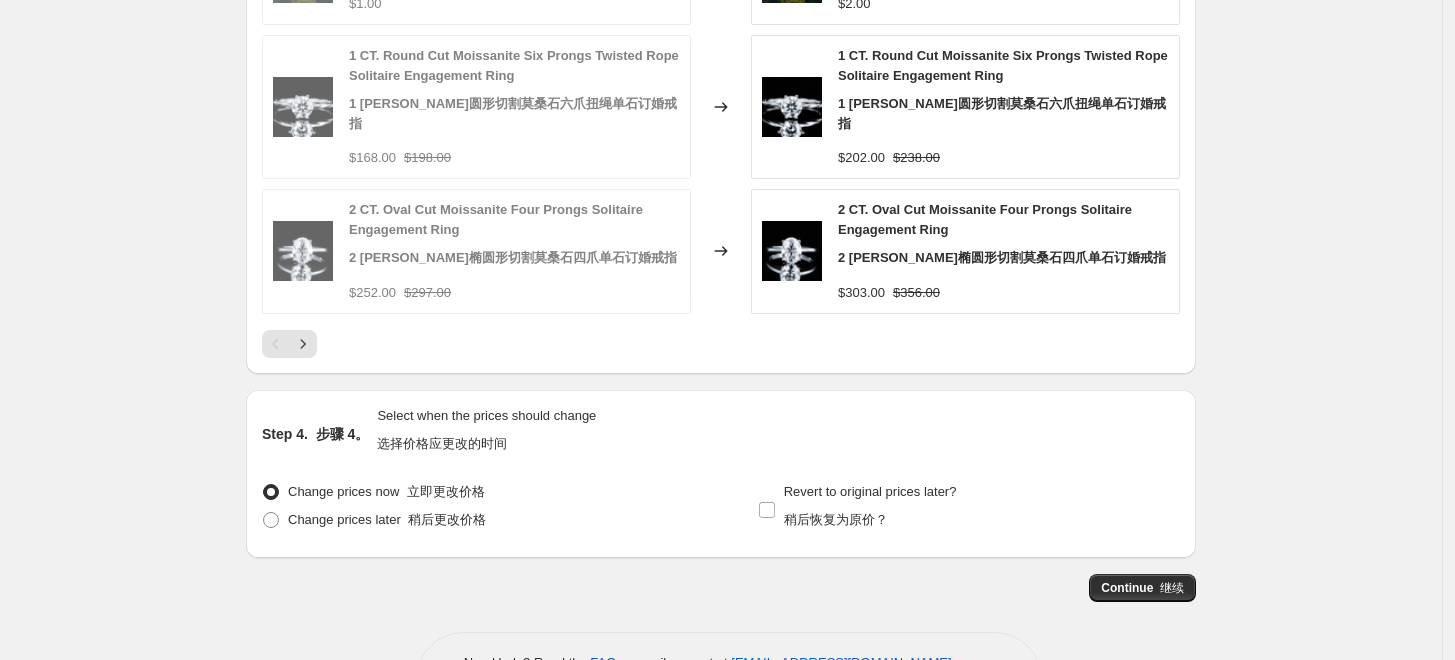 scroll, scrollTop: 2830, scrollLeft: 0, axis: vertical 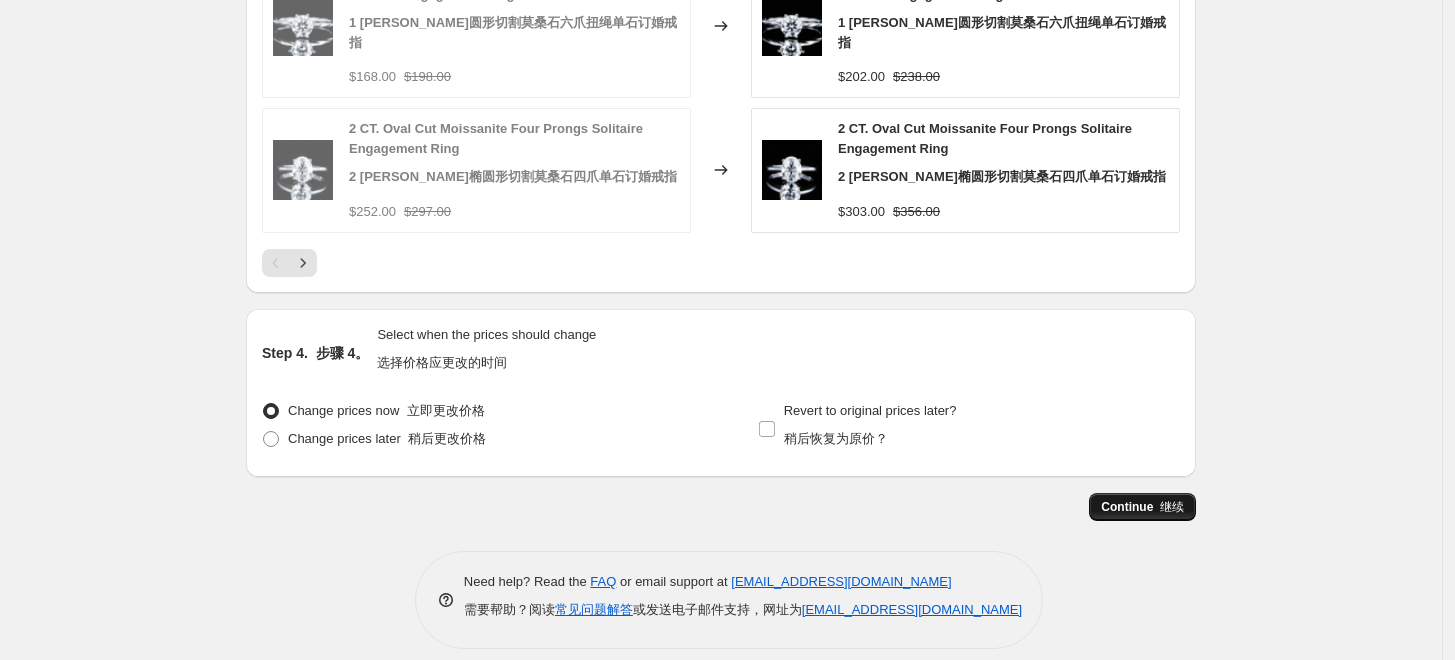 click on "继续" at bounding box center (1172, 507) 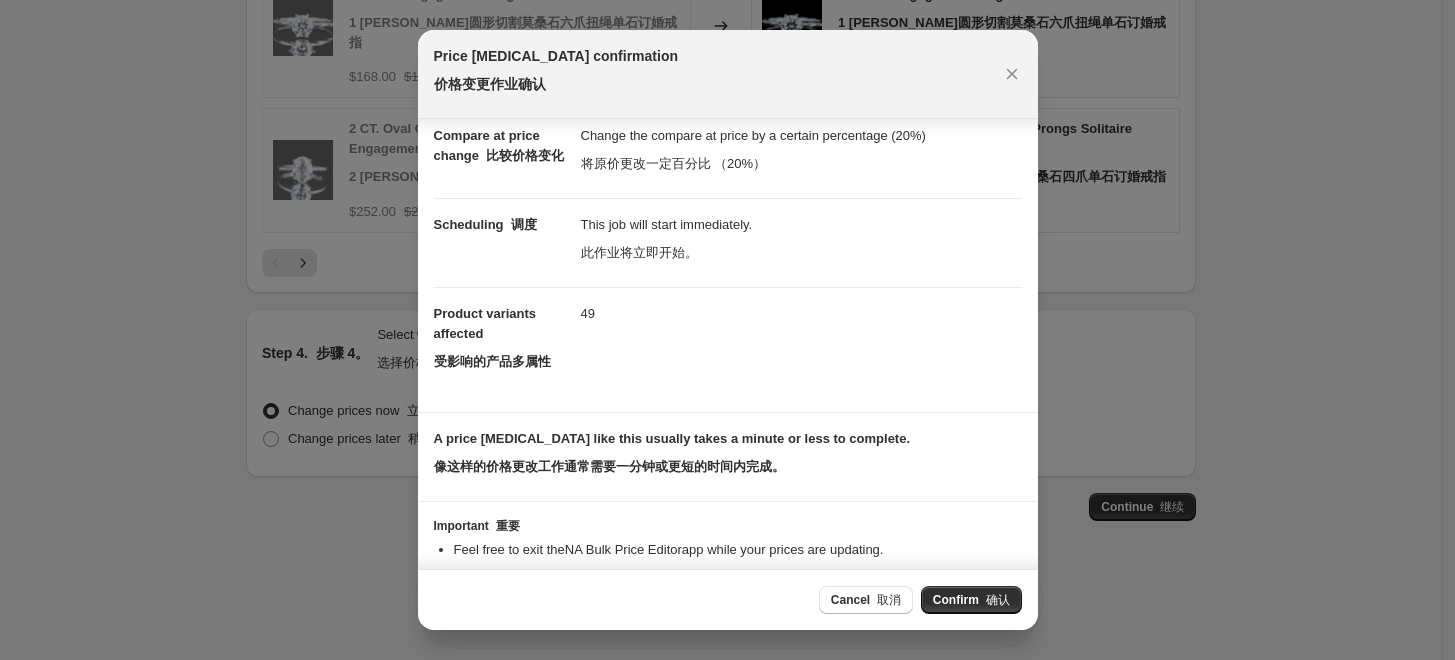 scroll, scrollTop: 339, scrollLeft: 0, axis: vertical 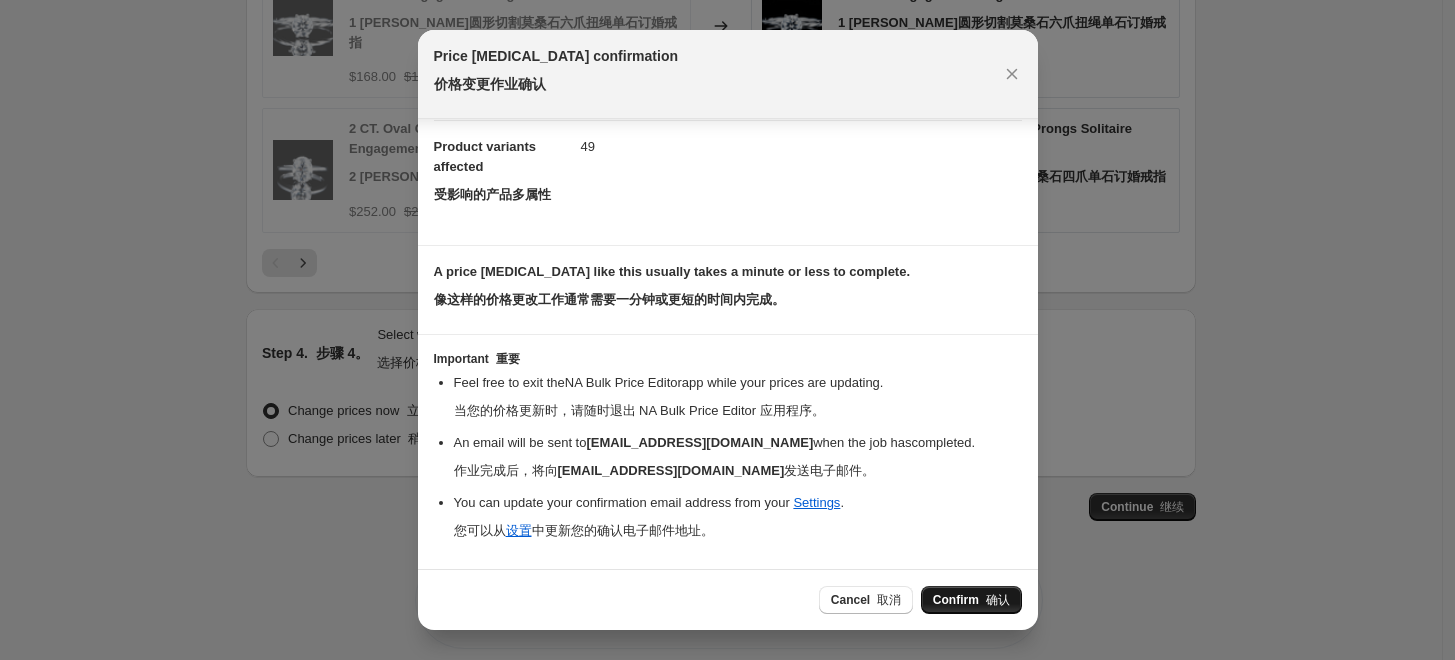 click on "确认" at bounding box center (998, 600) 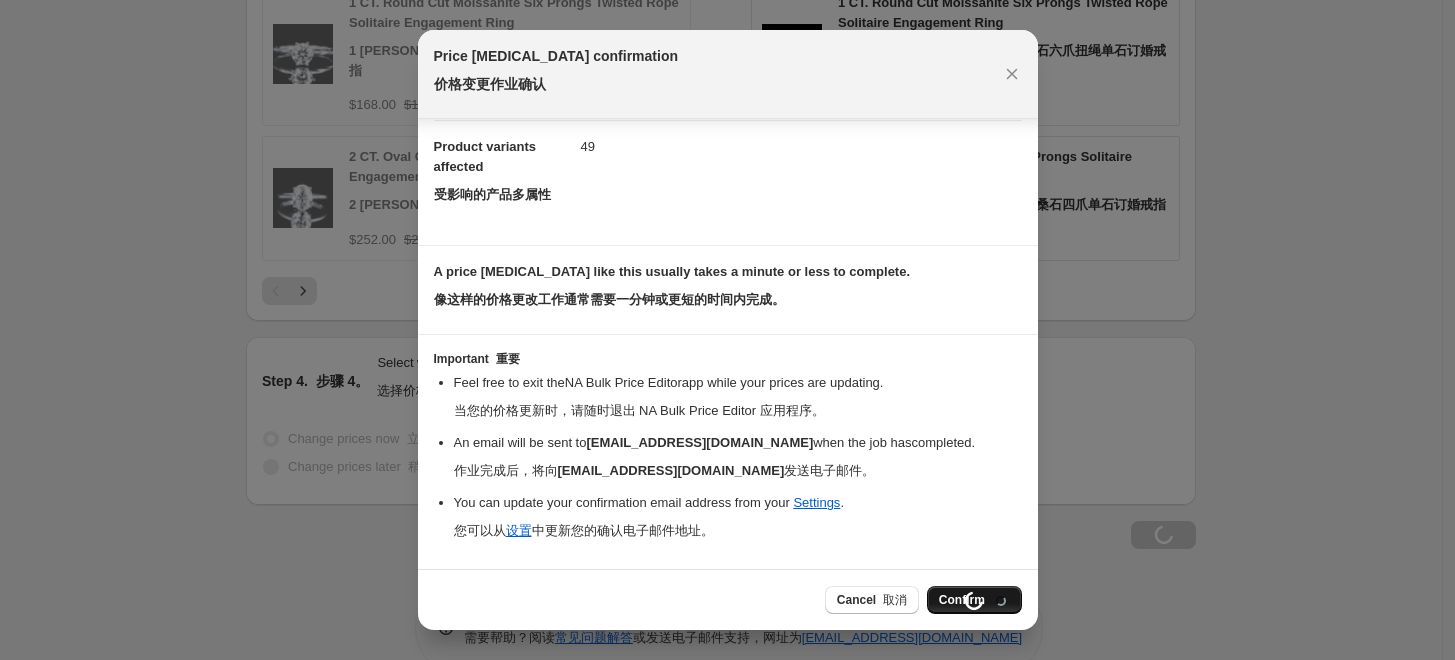 scroll, scrollTop: 2857, scrollLeft: 0, axis: vertical 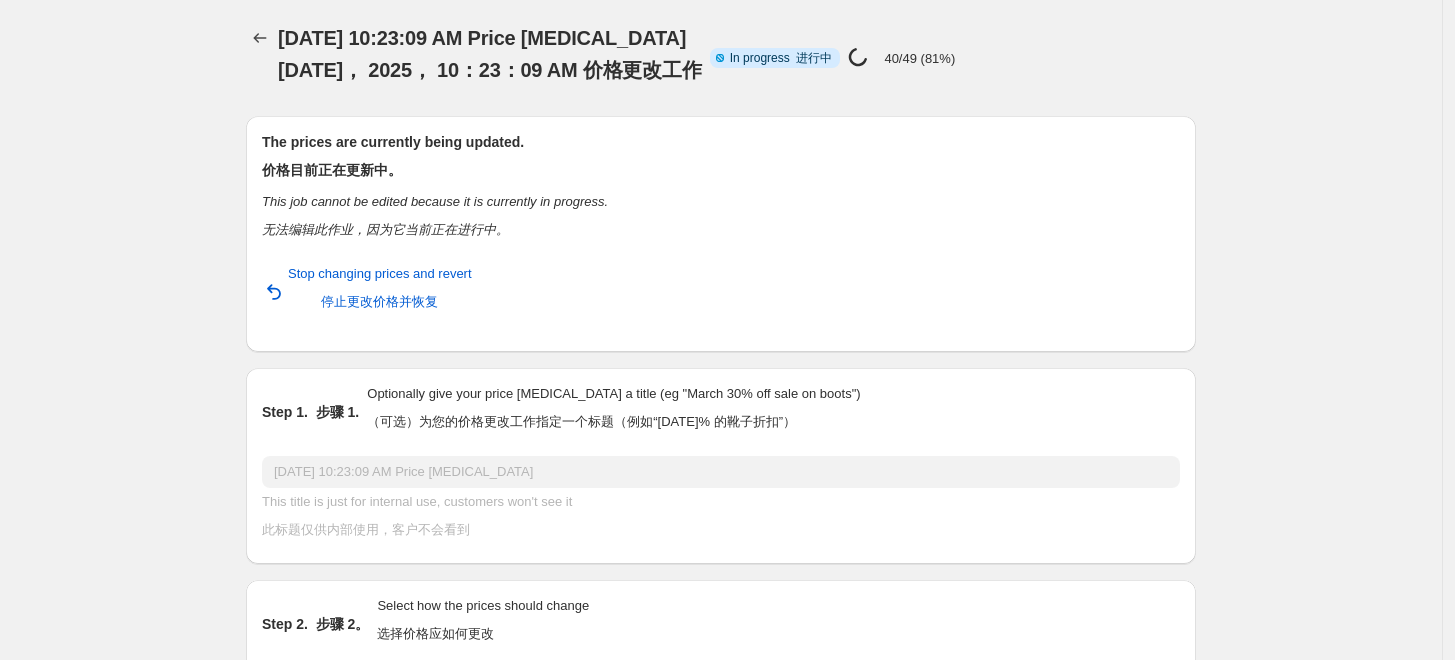 select on "percentage" 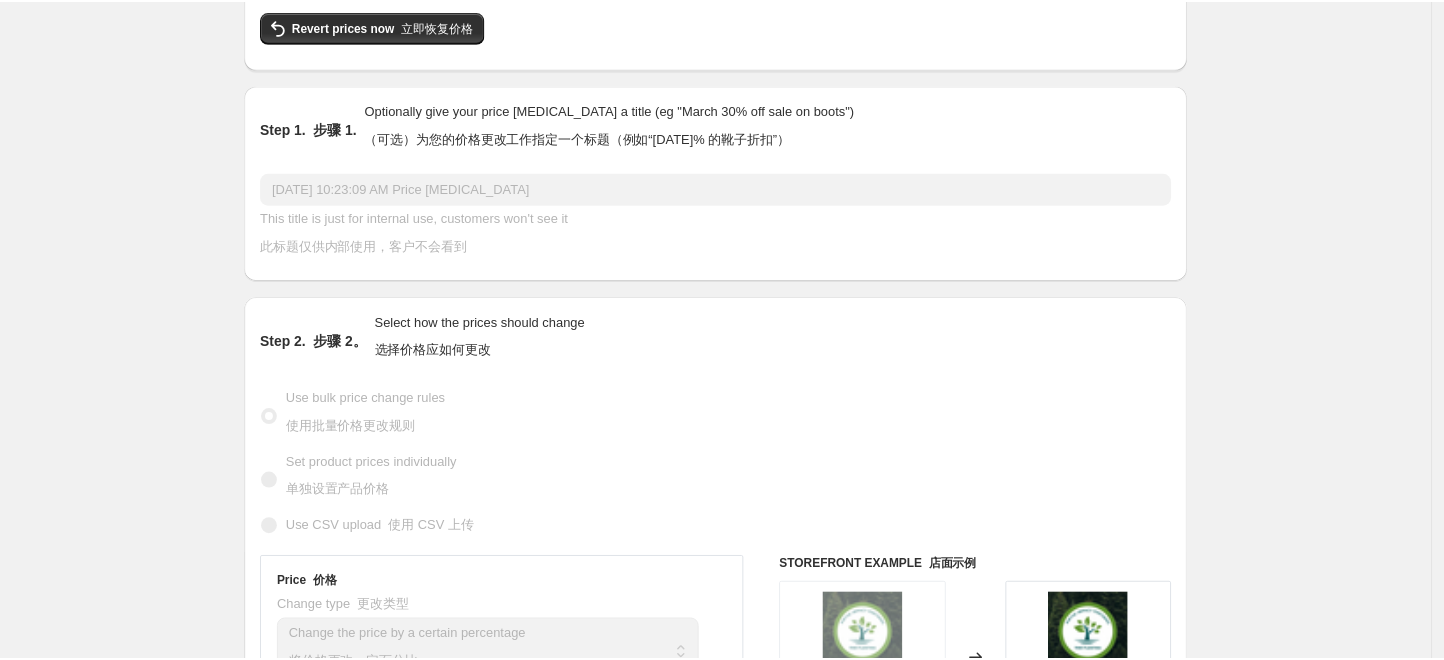 scroll, scrollTop: 0, scrollLeft: 0, axis: both 